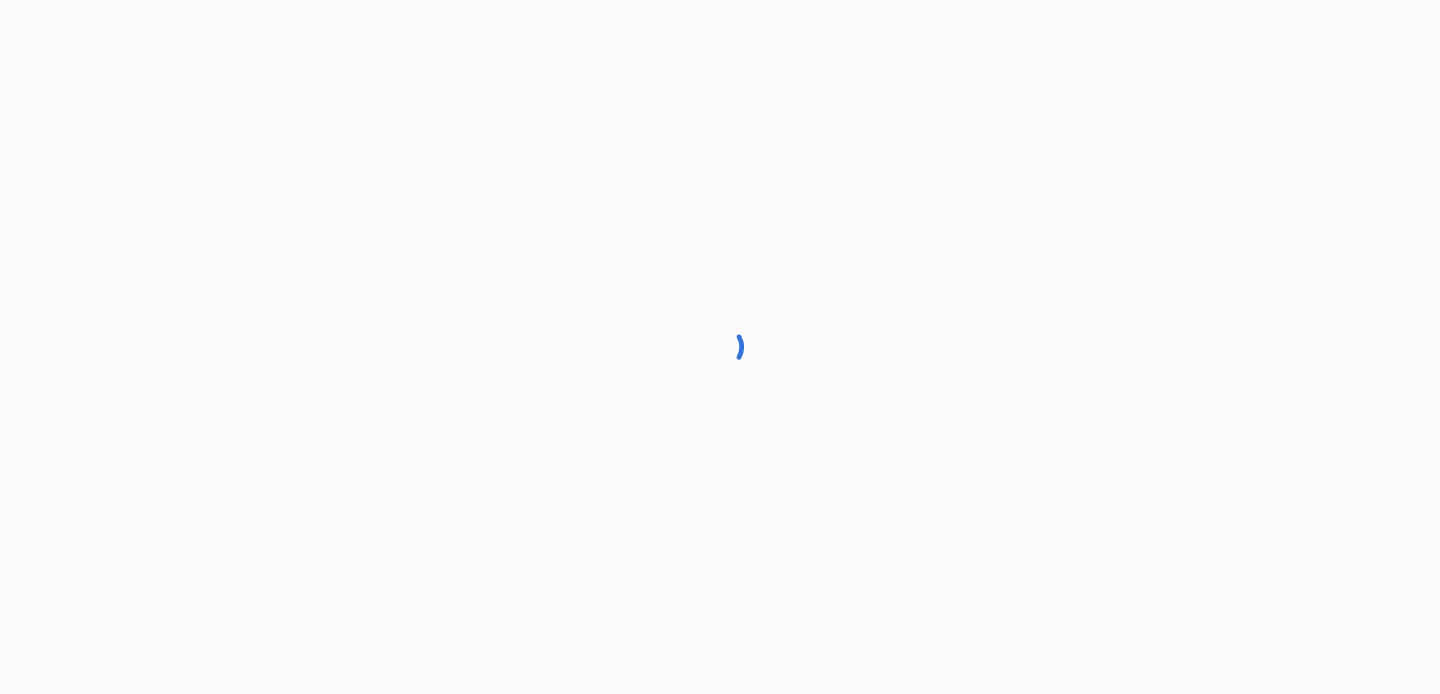 scroll, scrollTop: 0, scrollLeft: 0, axis: both 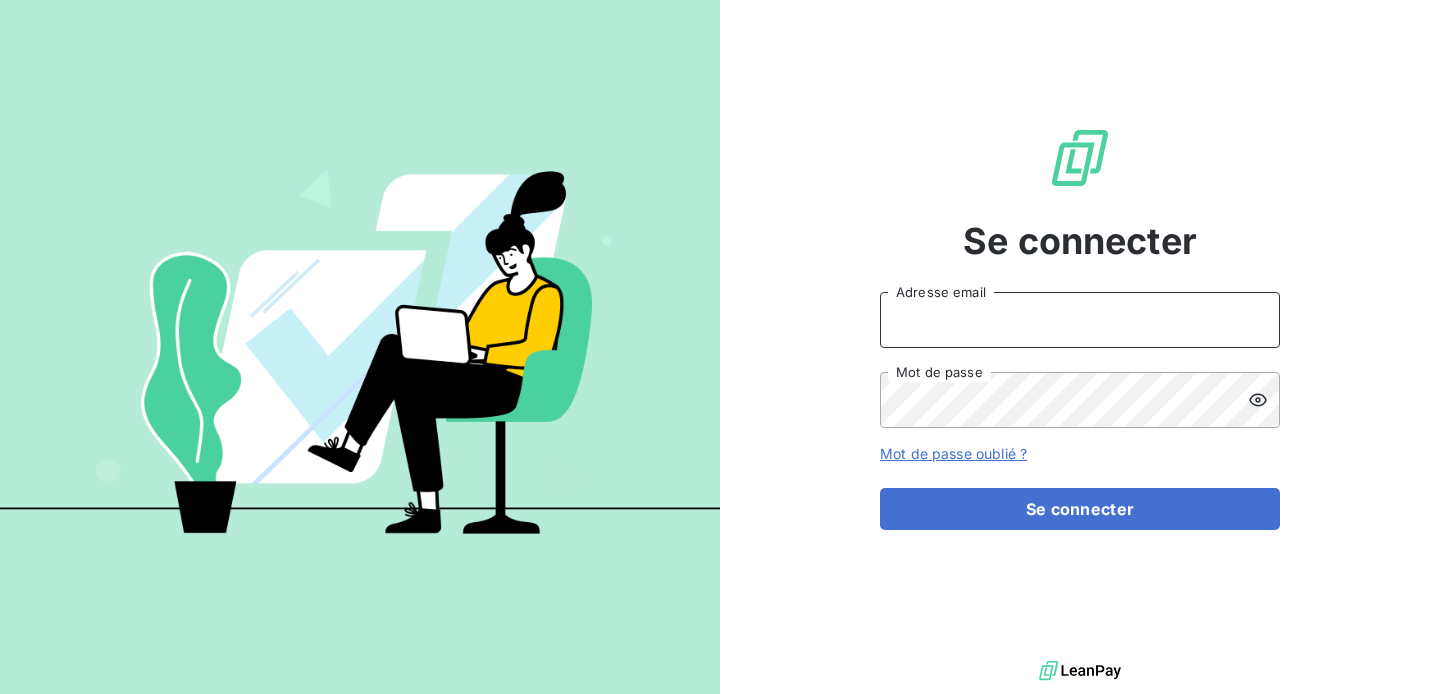 type on "[USERNAME]@[DOMAIN].com" 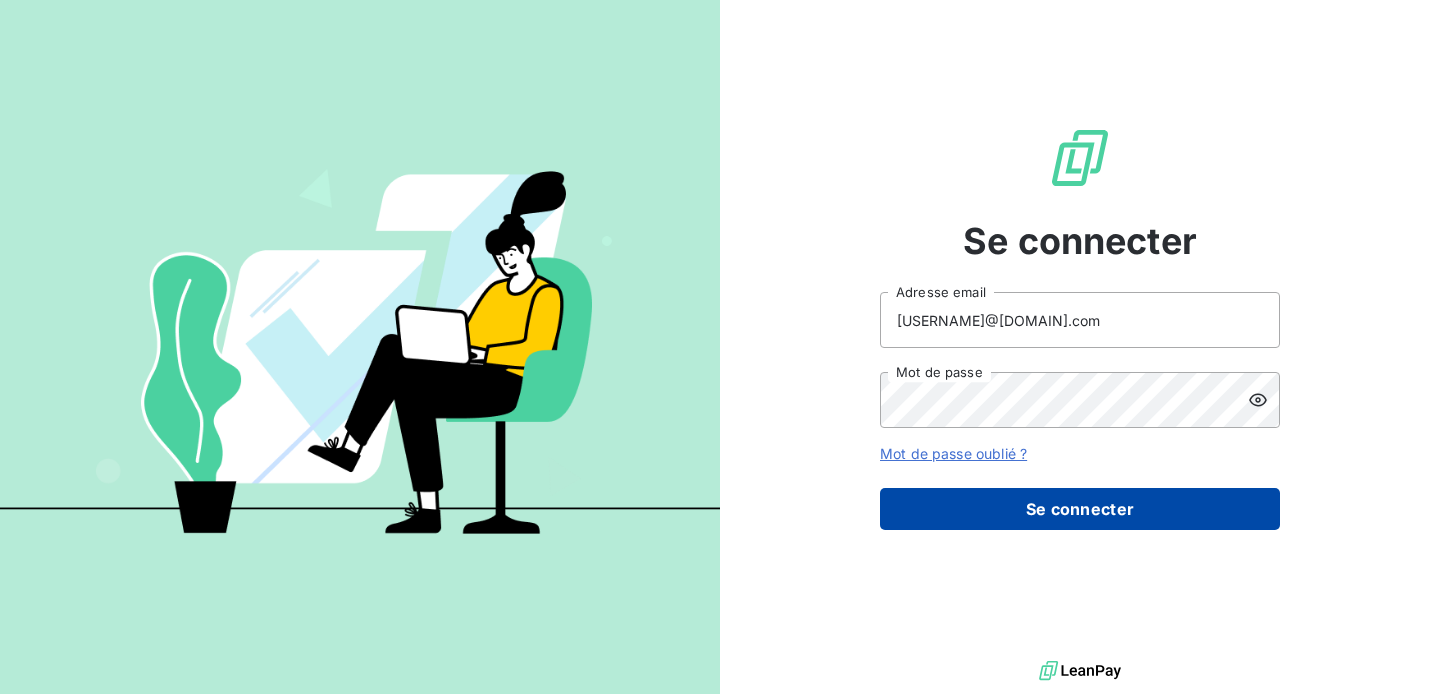 click on "Se connecter" at bounding box center (1080, 509) 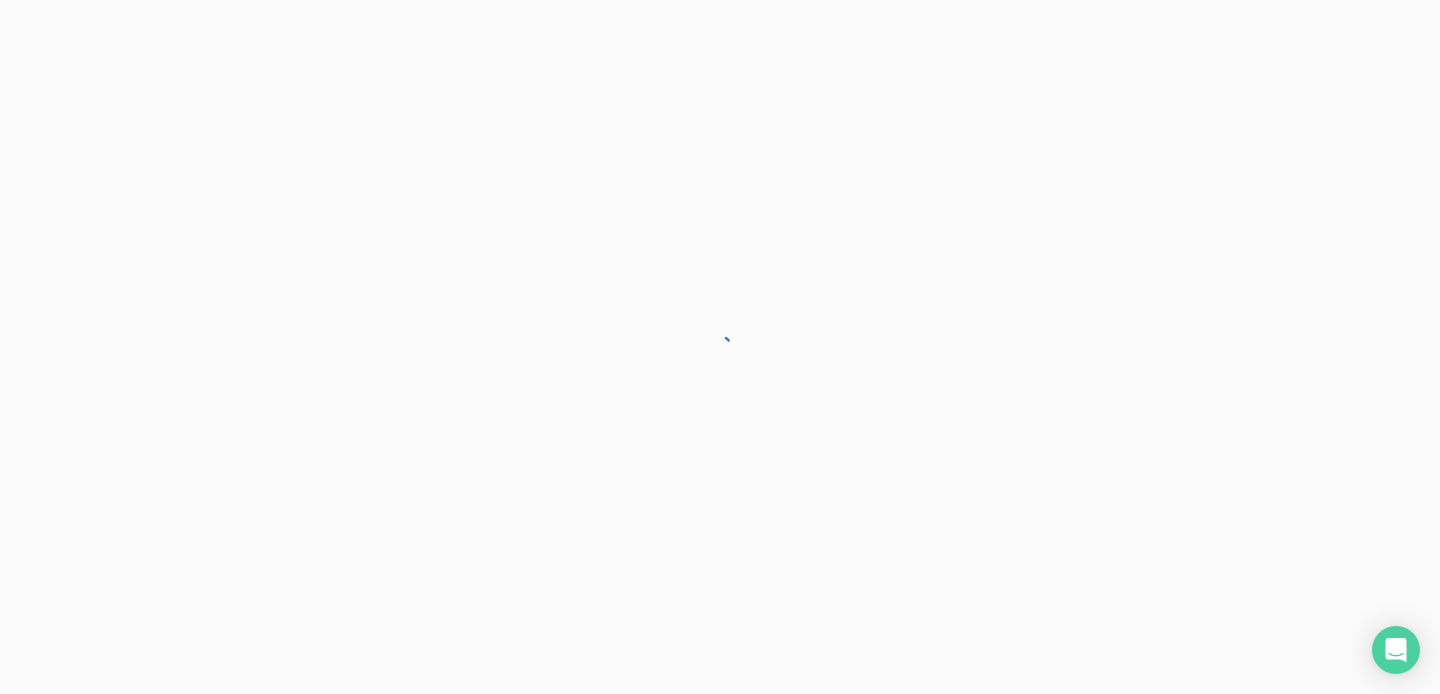 scroll, scrollTop: 0, scrollLeft: 0, axis: both 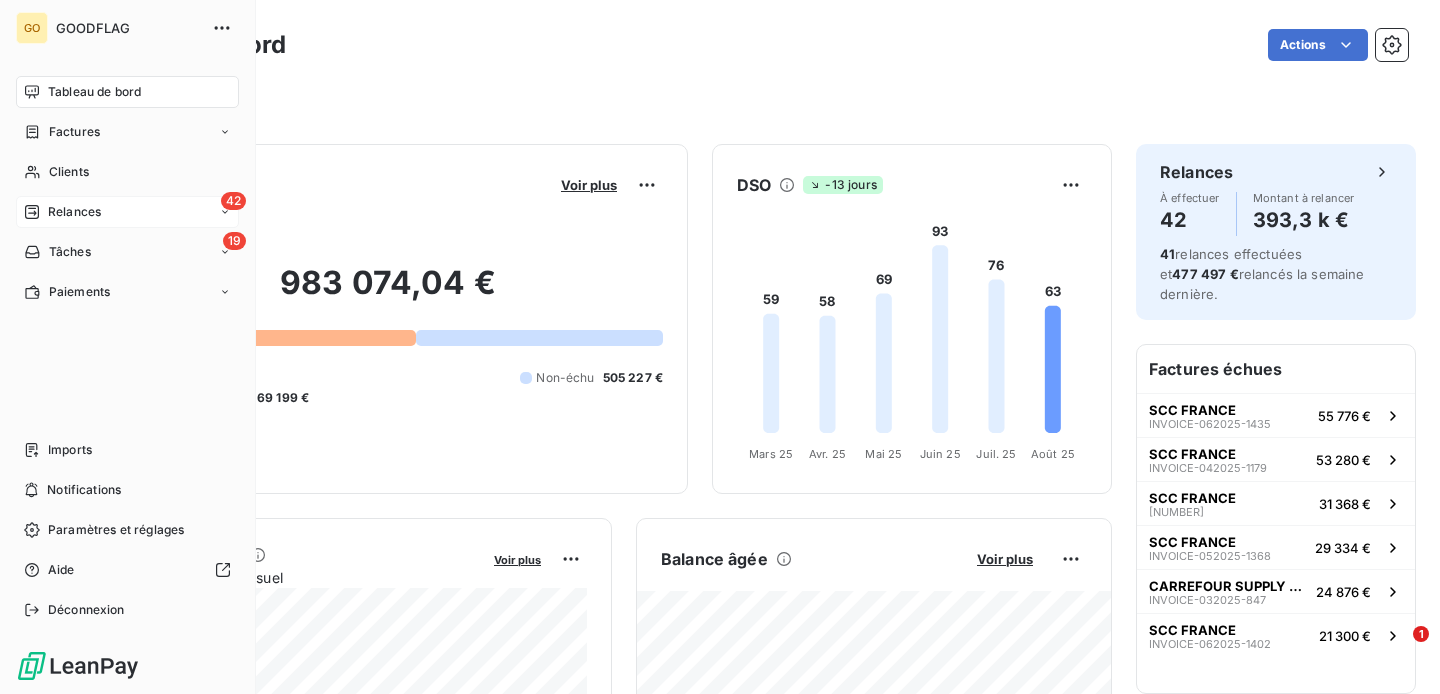 click on "Relances" at bounding box center [74, 212] 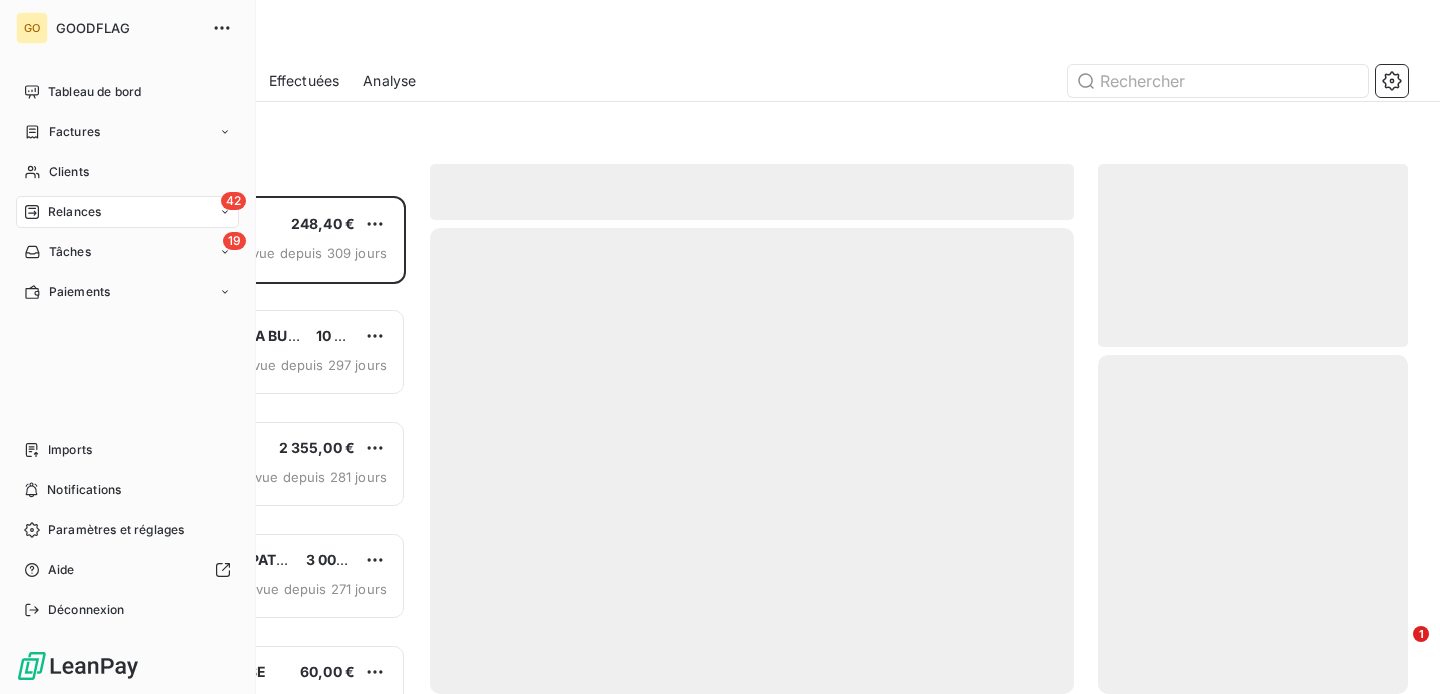 scroll, scrollTop: 1, scrollLeft: 1, axis: both 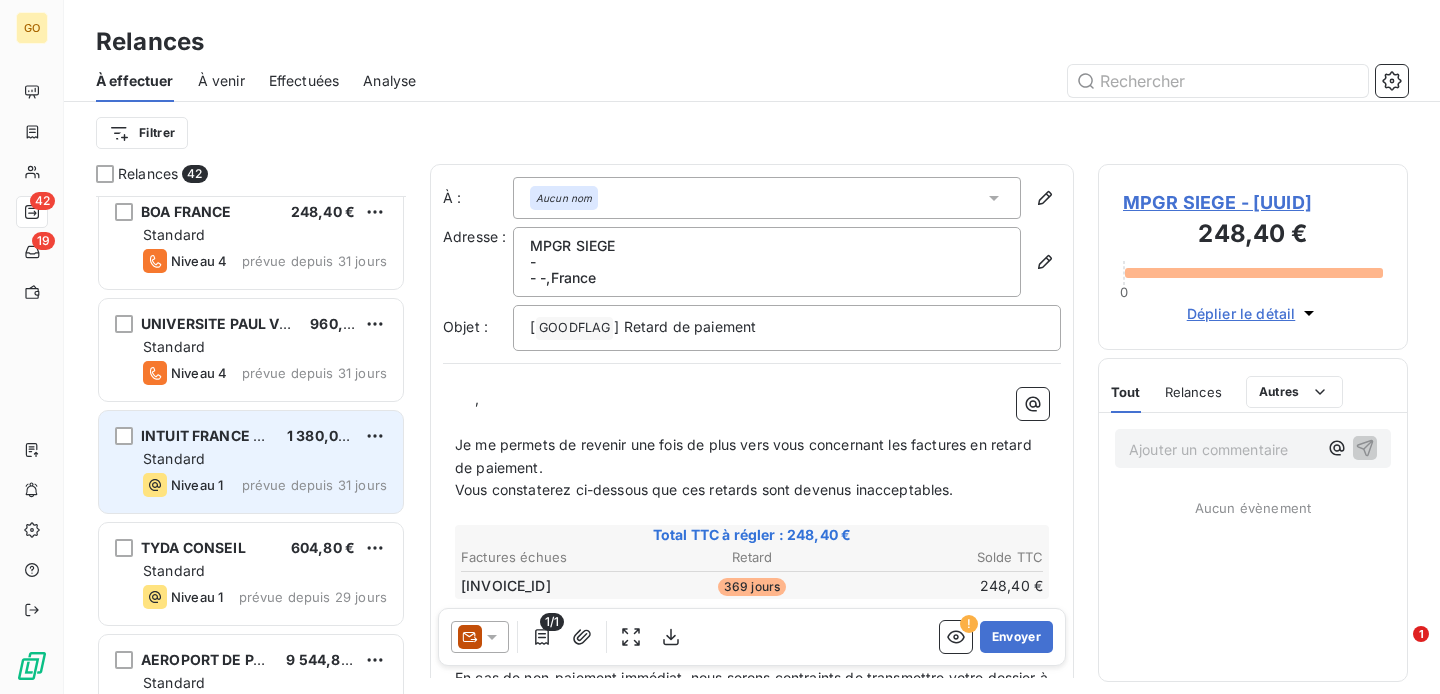 click on "Standard" at bounding box center (265, 459) 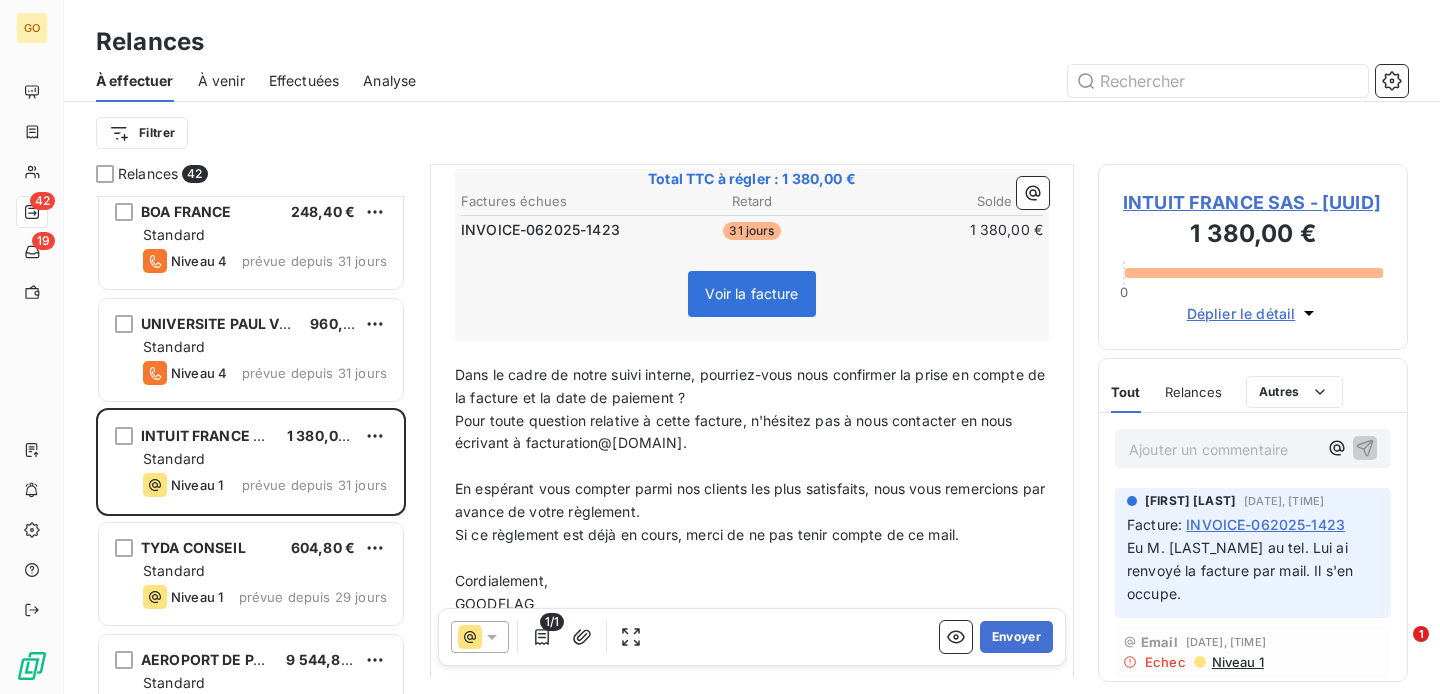 scroll, scrollTop: 461, scrollLeft: 0, axis: vertical 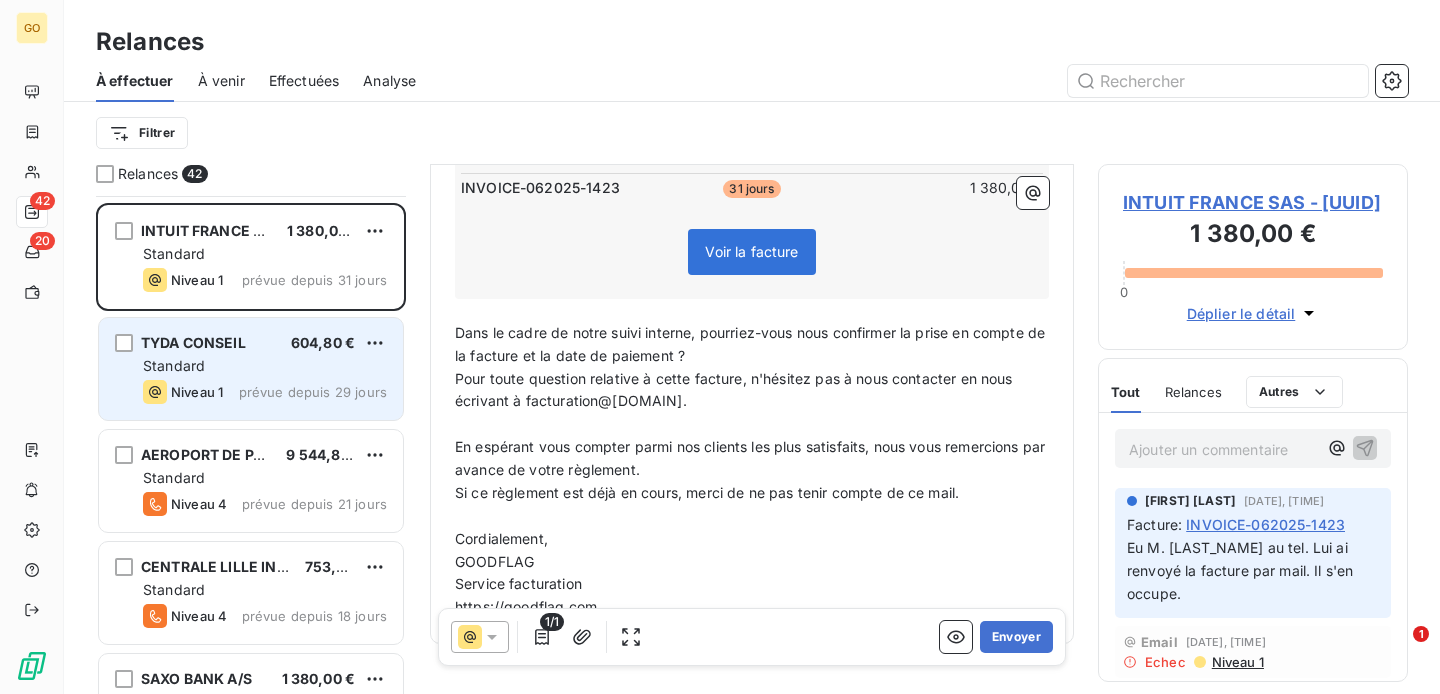 click on "Standard" at bounding box center [265, 366] 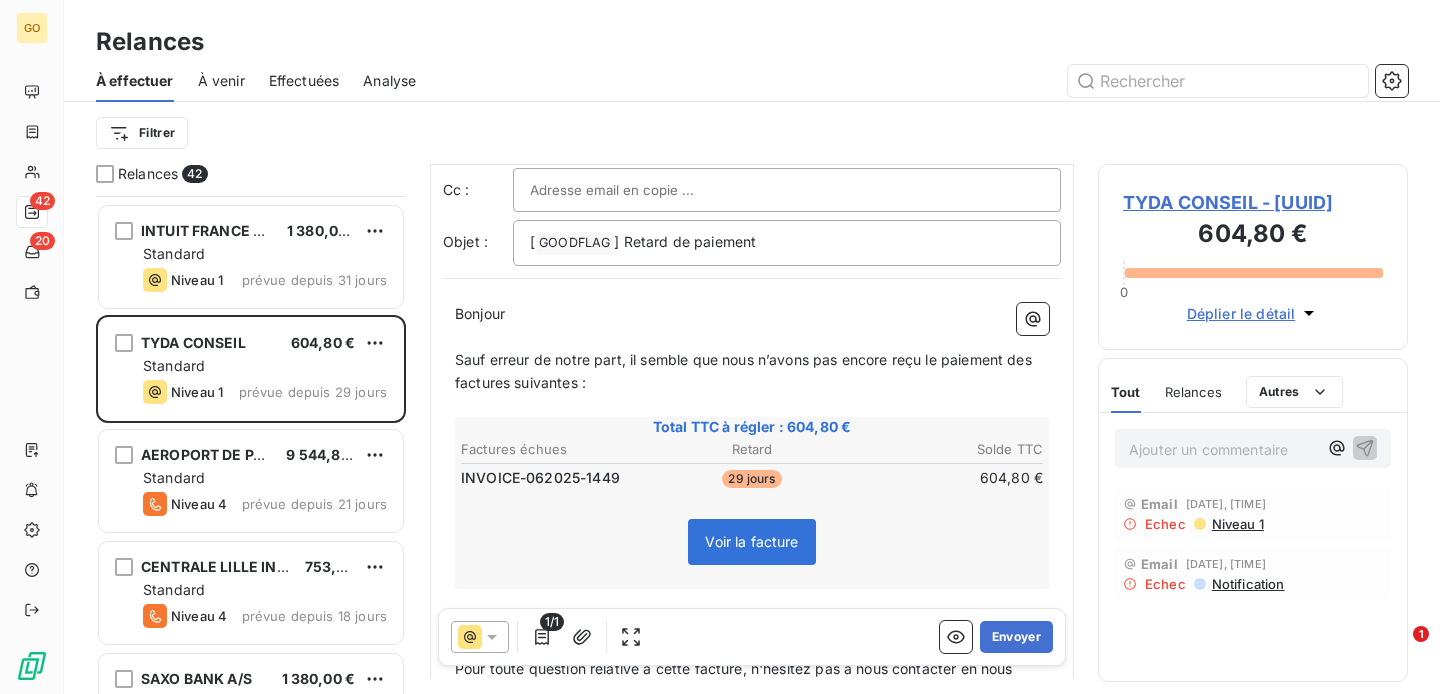 scroll, scrollTop: 172, scrollLeft: 0, axis: vertical 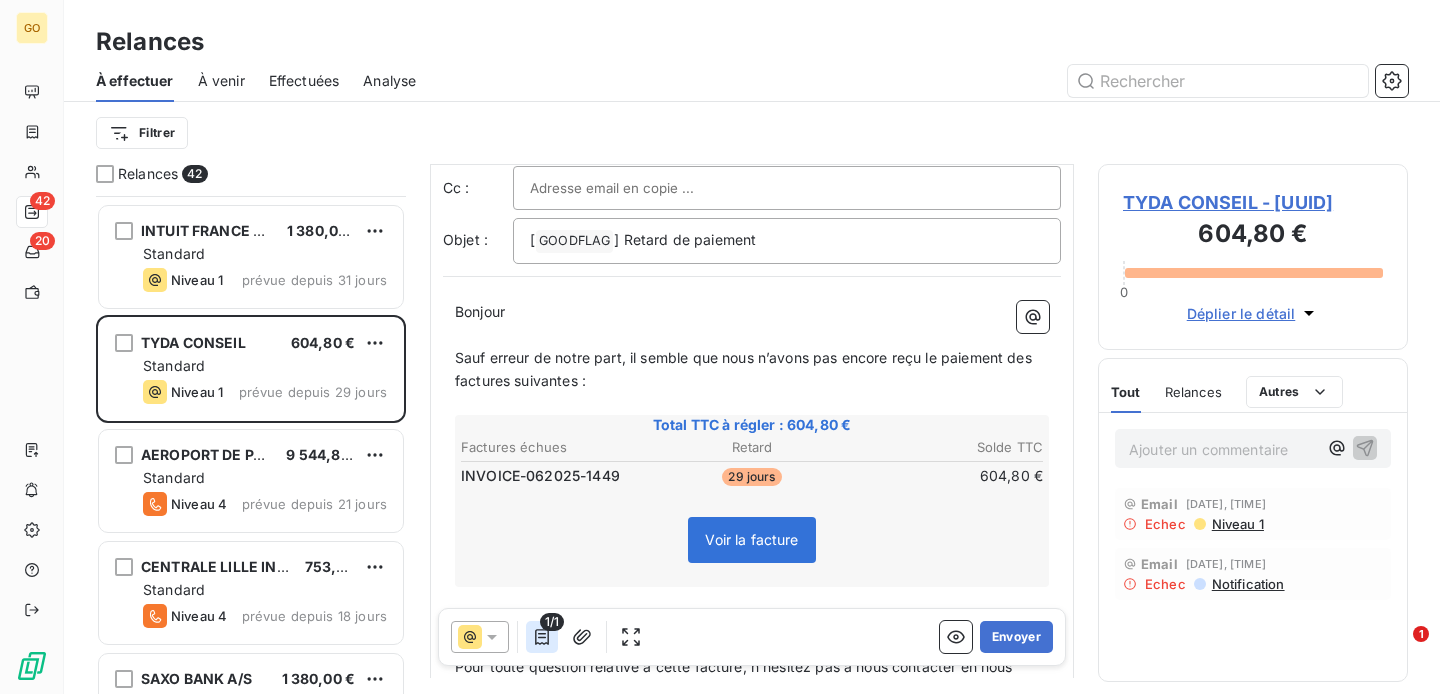 click 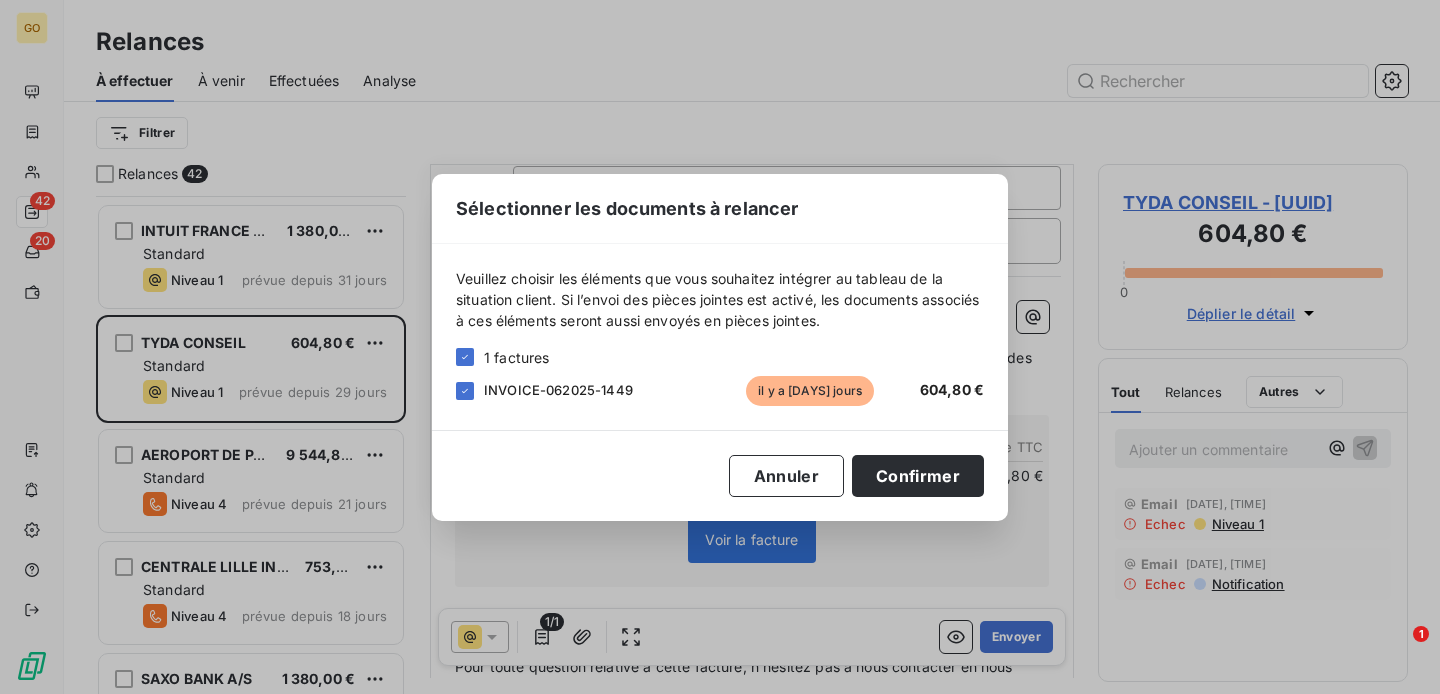 click on "INVOICE-062025-1449" at bounding box center (558, 390) 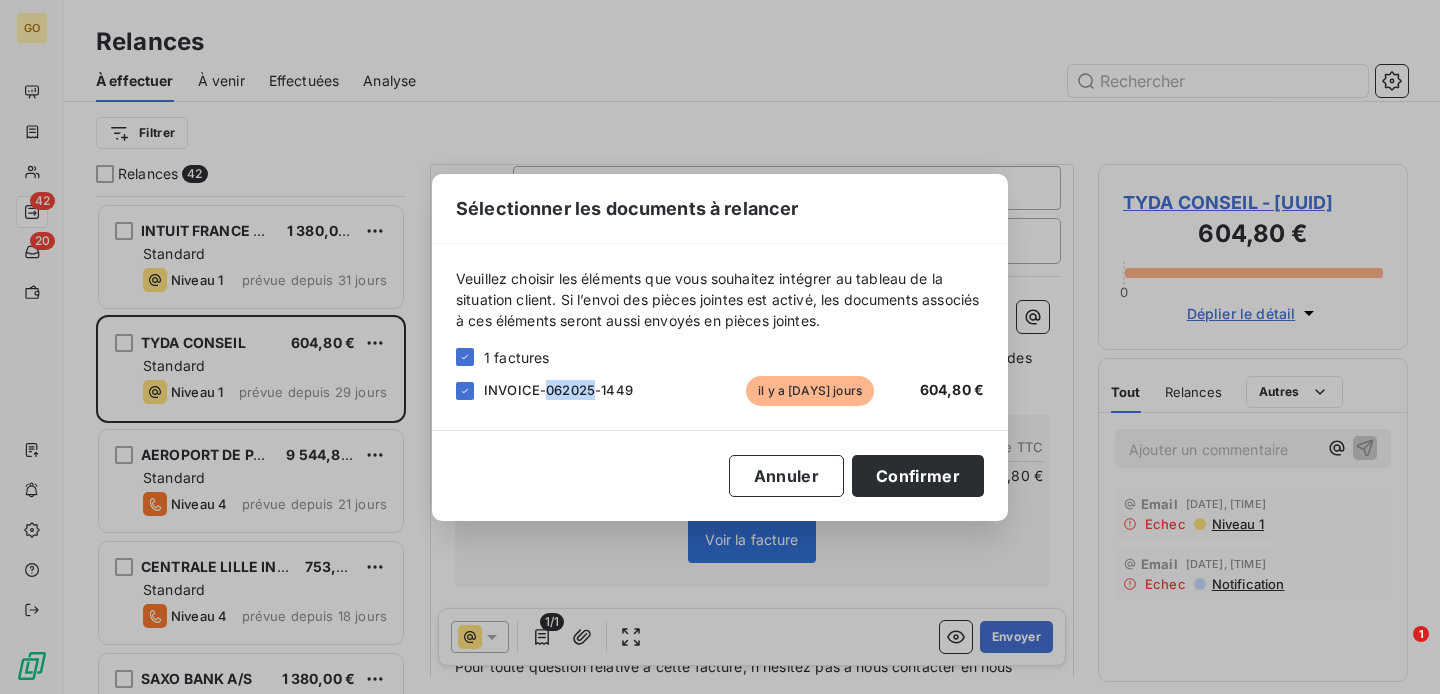 click on "INVOICE-062025-1449" at bounding box center [558, 390] 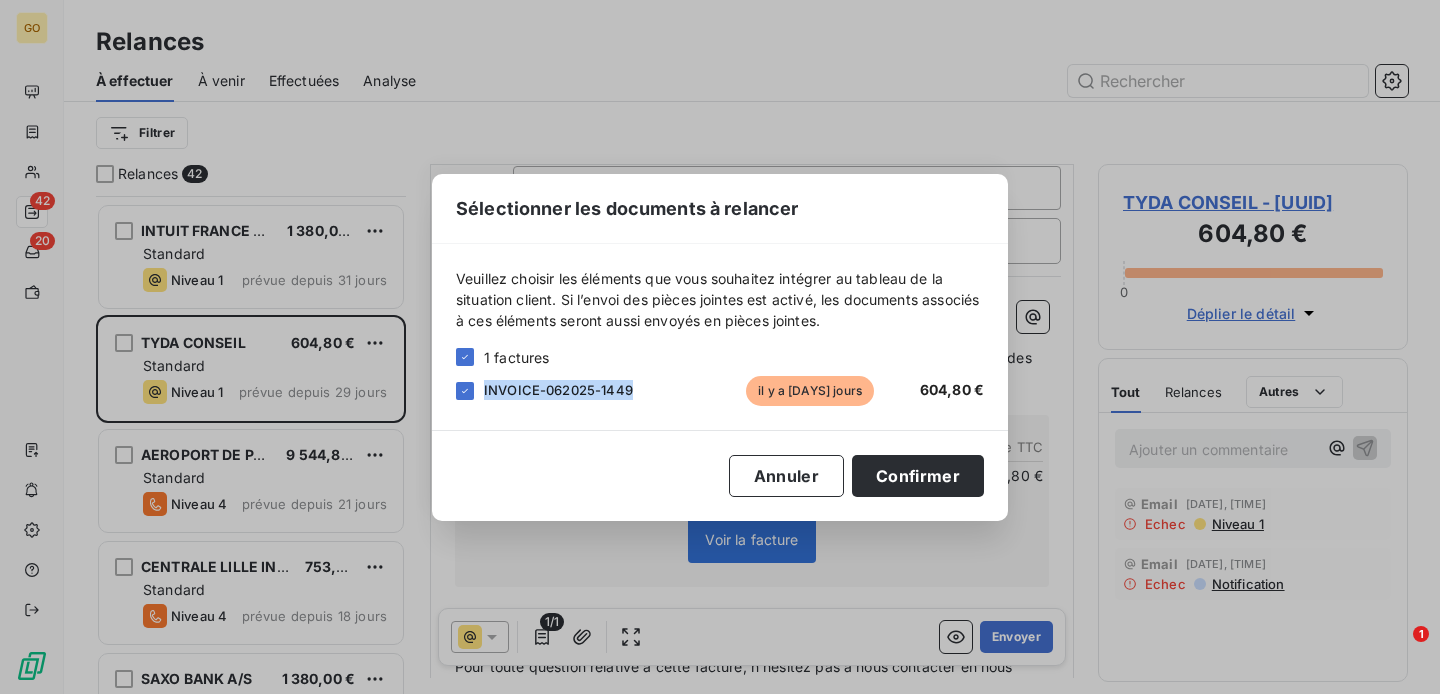 click on "INVOICE-062025-1449" at bounding box center (558, 390) 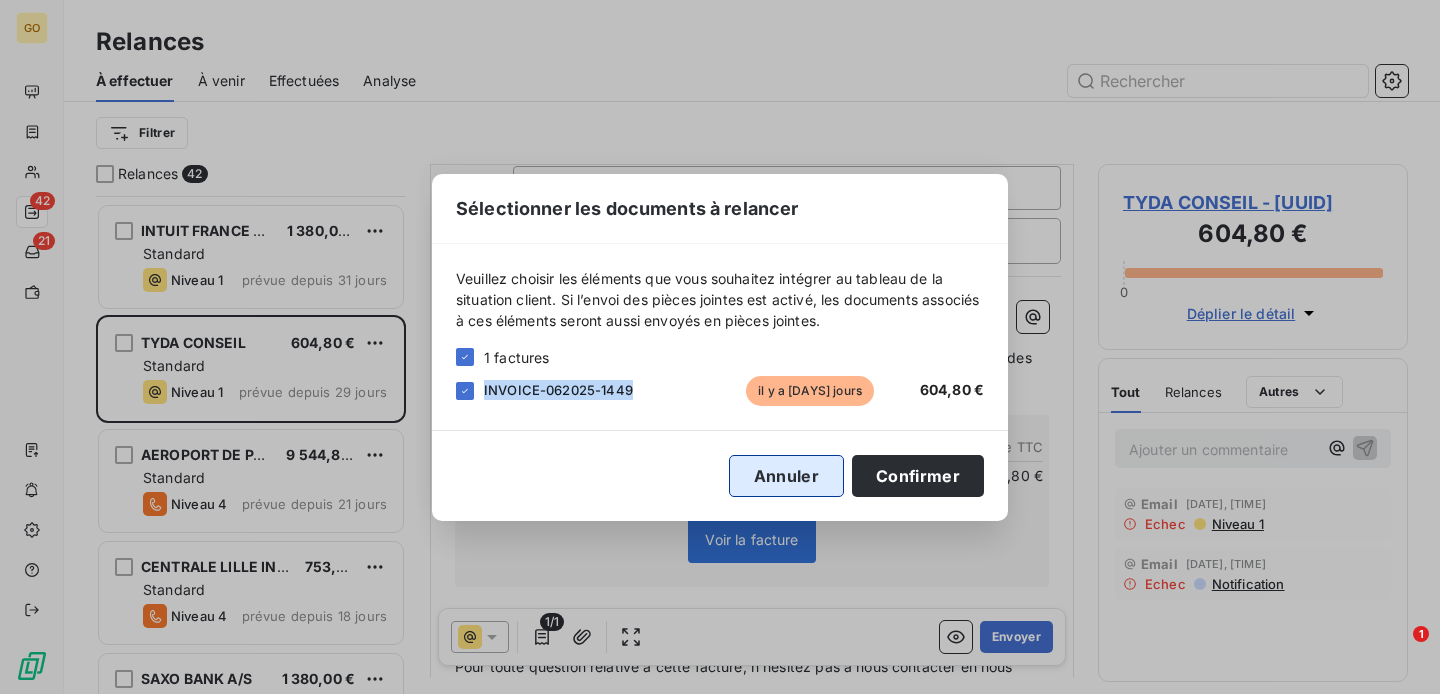 click on "Annuler" at bounding box center [786, 476] 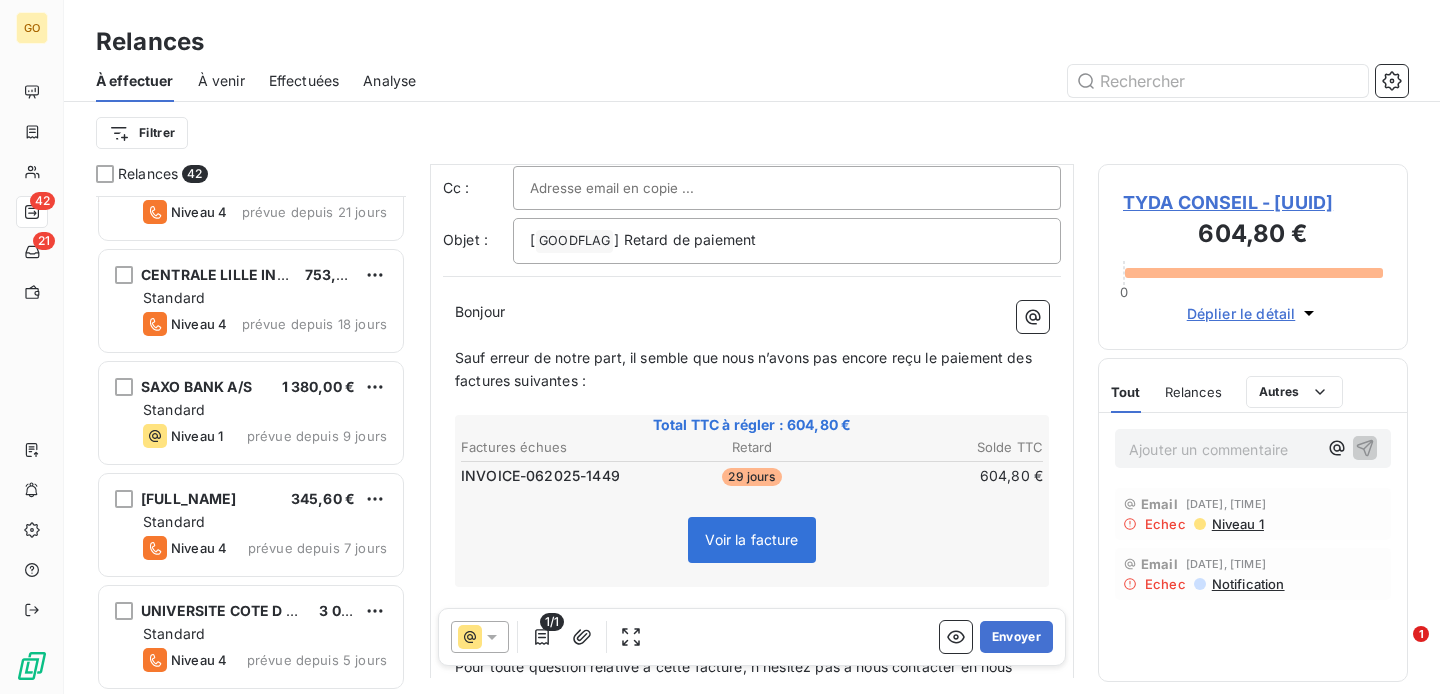 scroll, scrollTop: 1774, scrollLeft: 0, axis: vertical 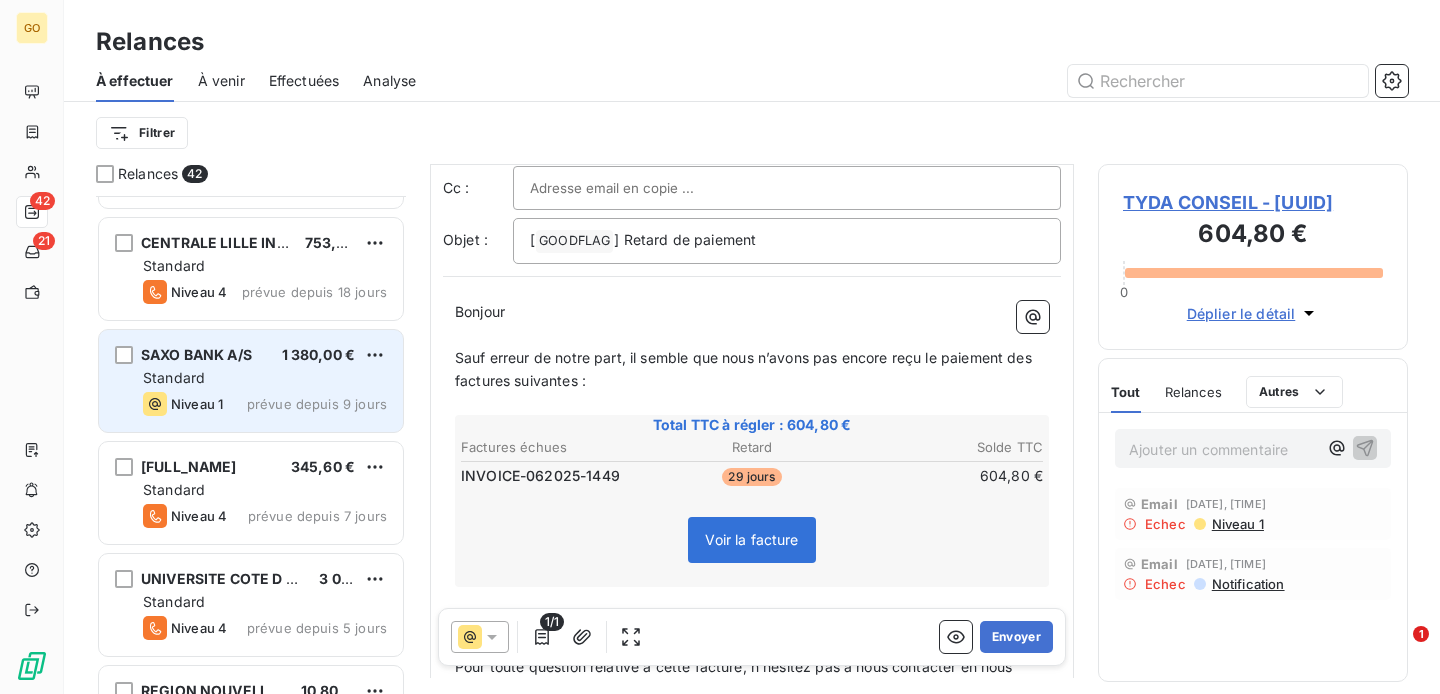 click on "Standard" at bounding box center [265, 378] 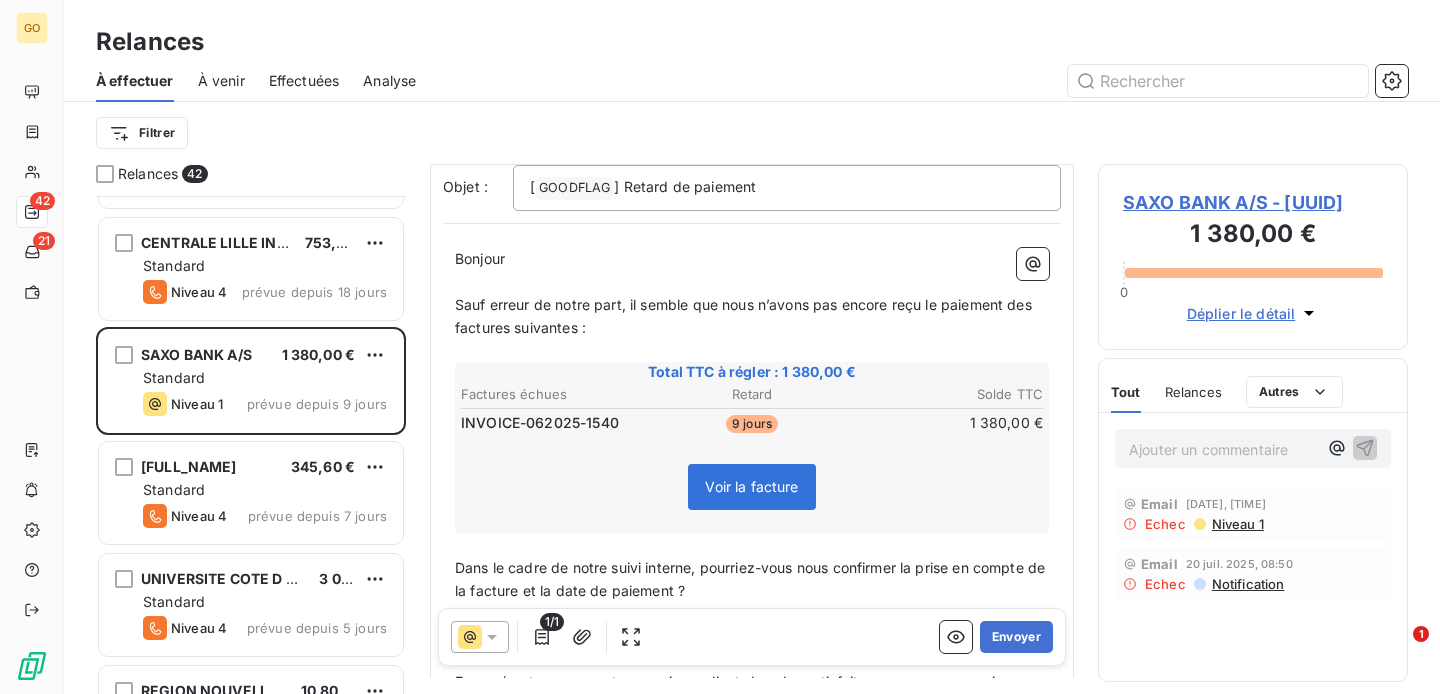 scroll, scrollTop: 226, scrollLeft: 0, axis: vertical 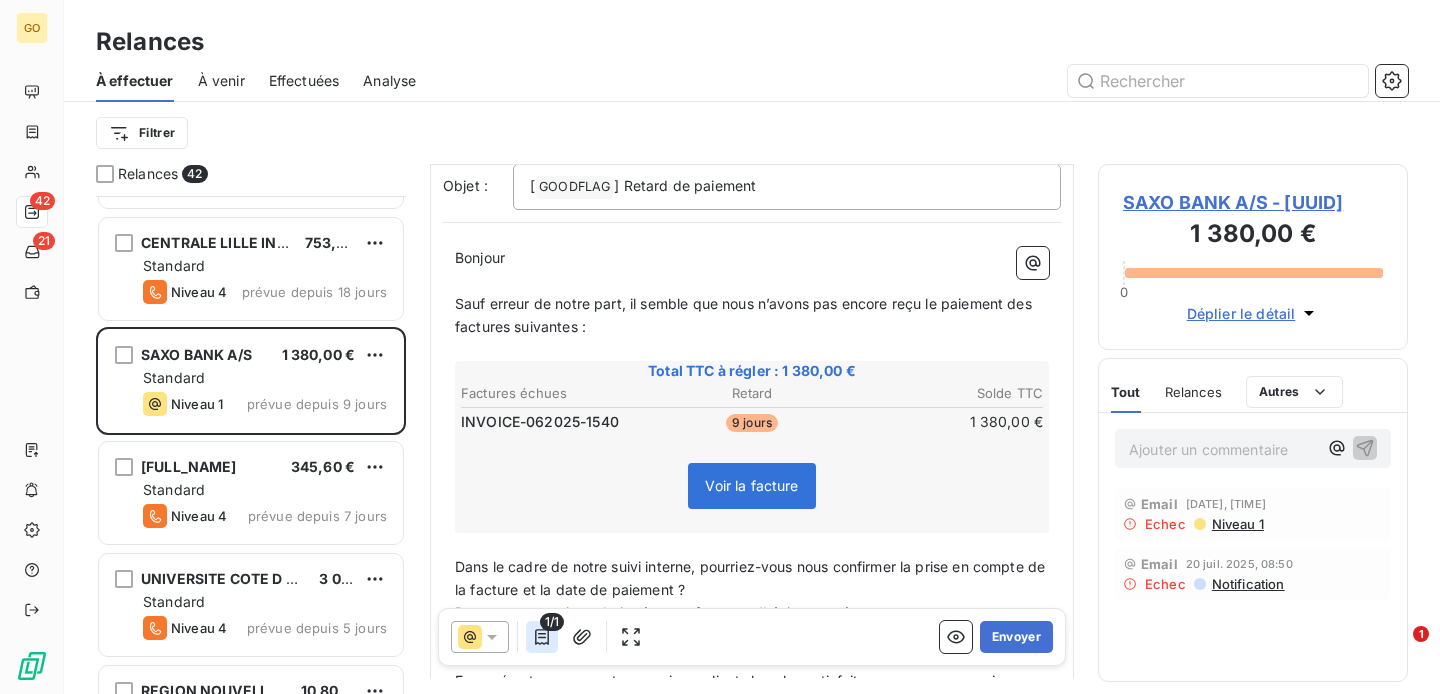click 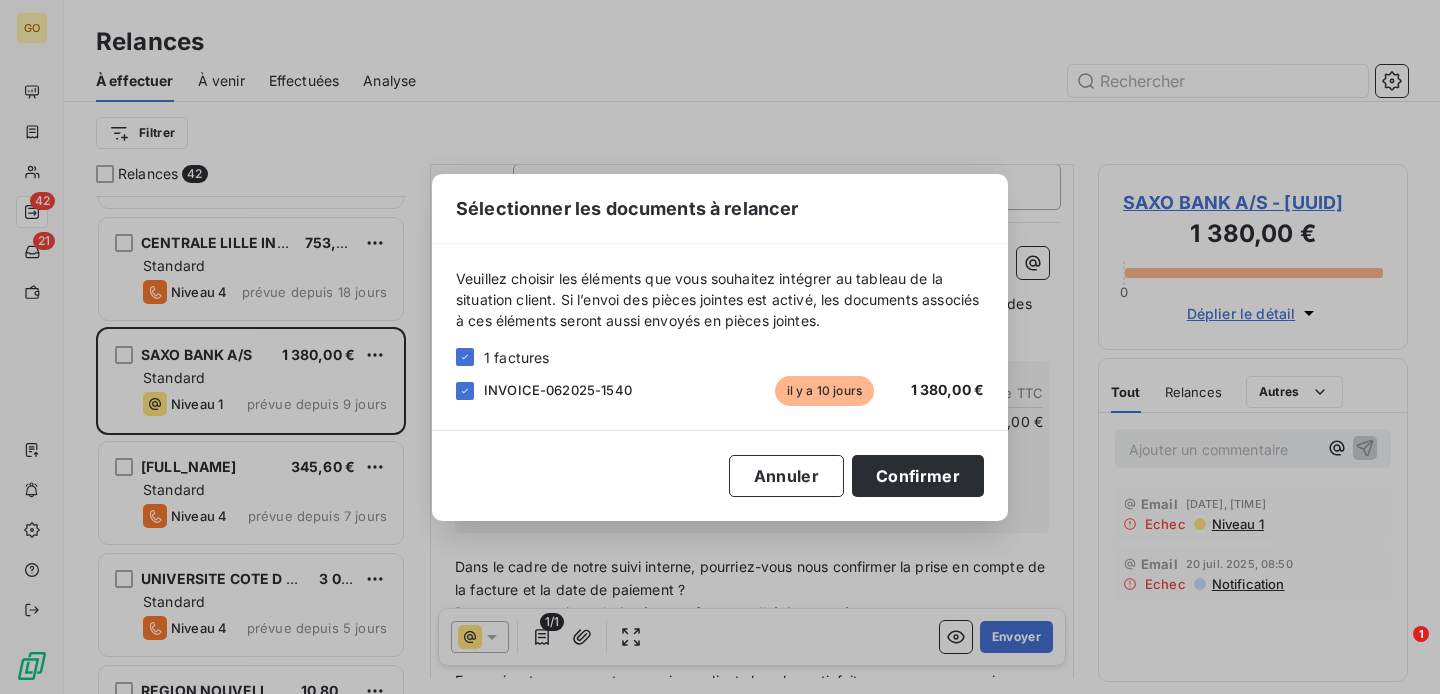 click on "INVOICE-062025-1540" at bounding box center (558, 390) 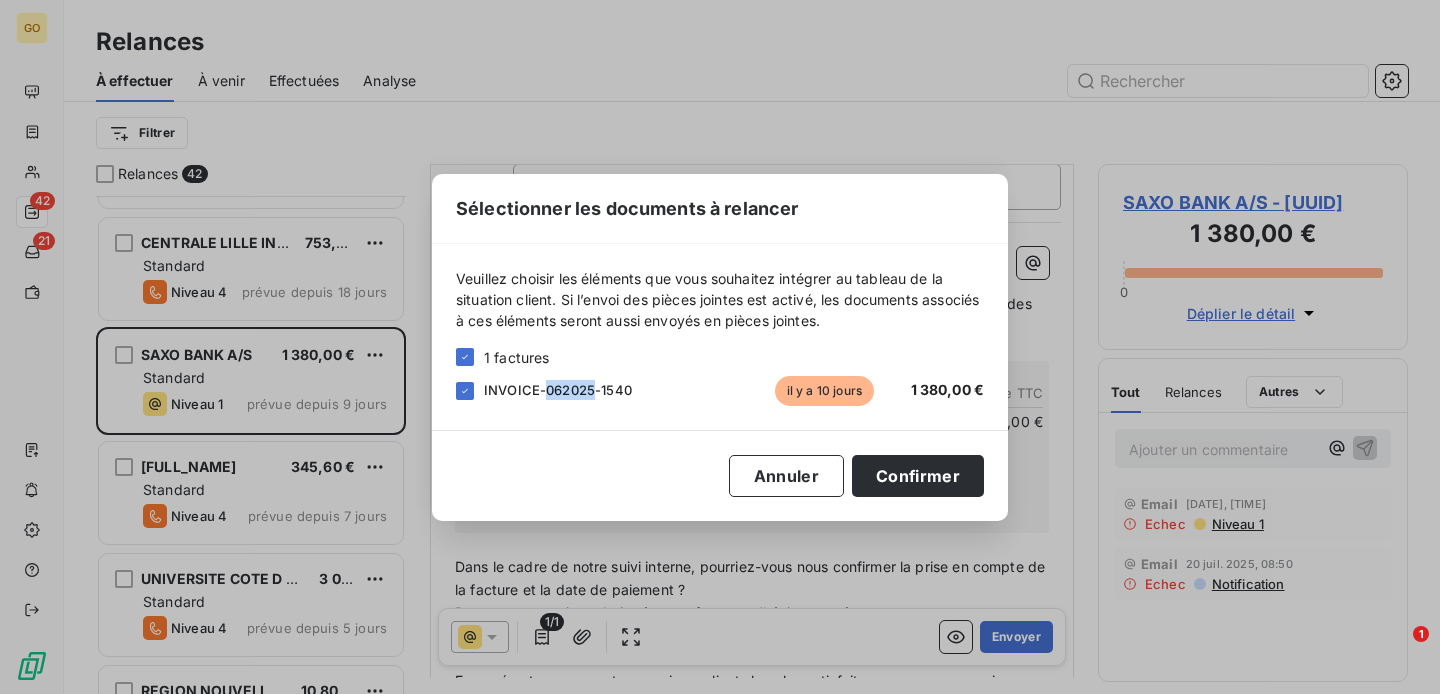 click on "INVOICE-062025-1540" at bounding box center (558, 390) 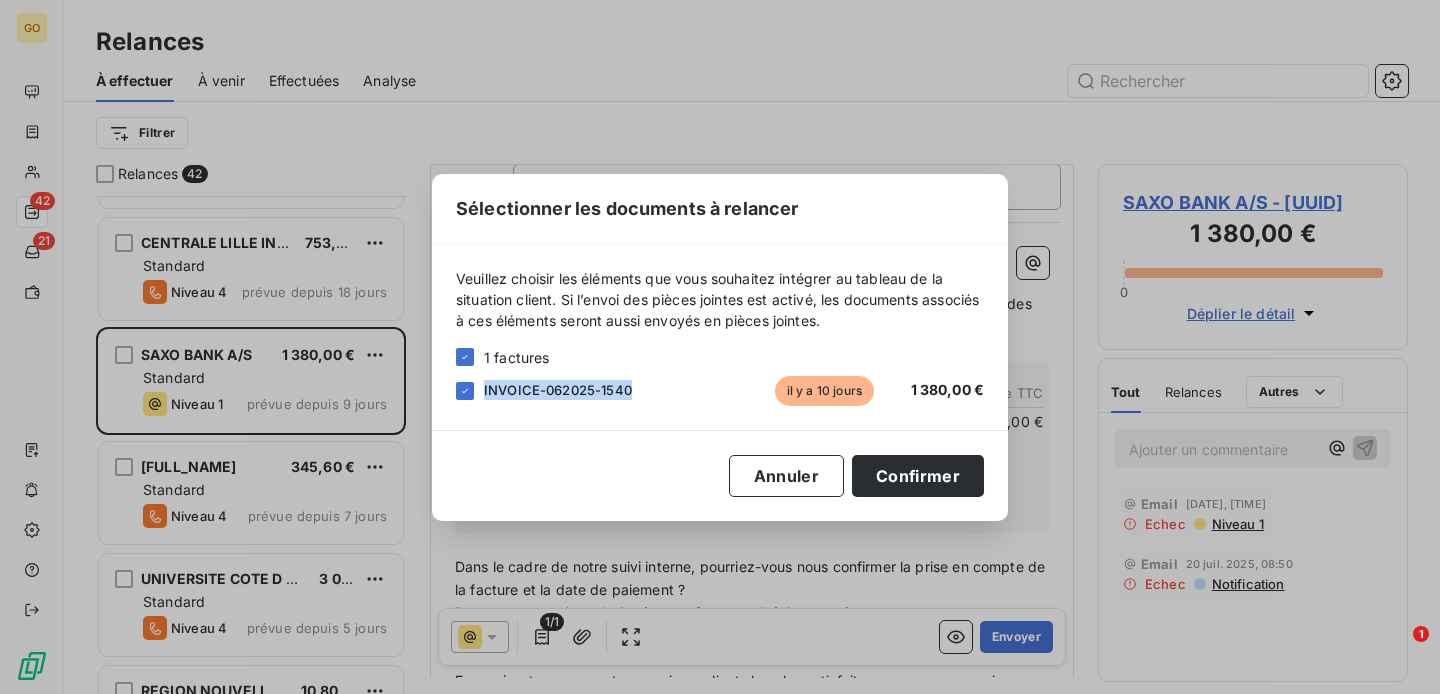 click on "INVOICE-062025-1540" at bounding box center [558, 390] 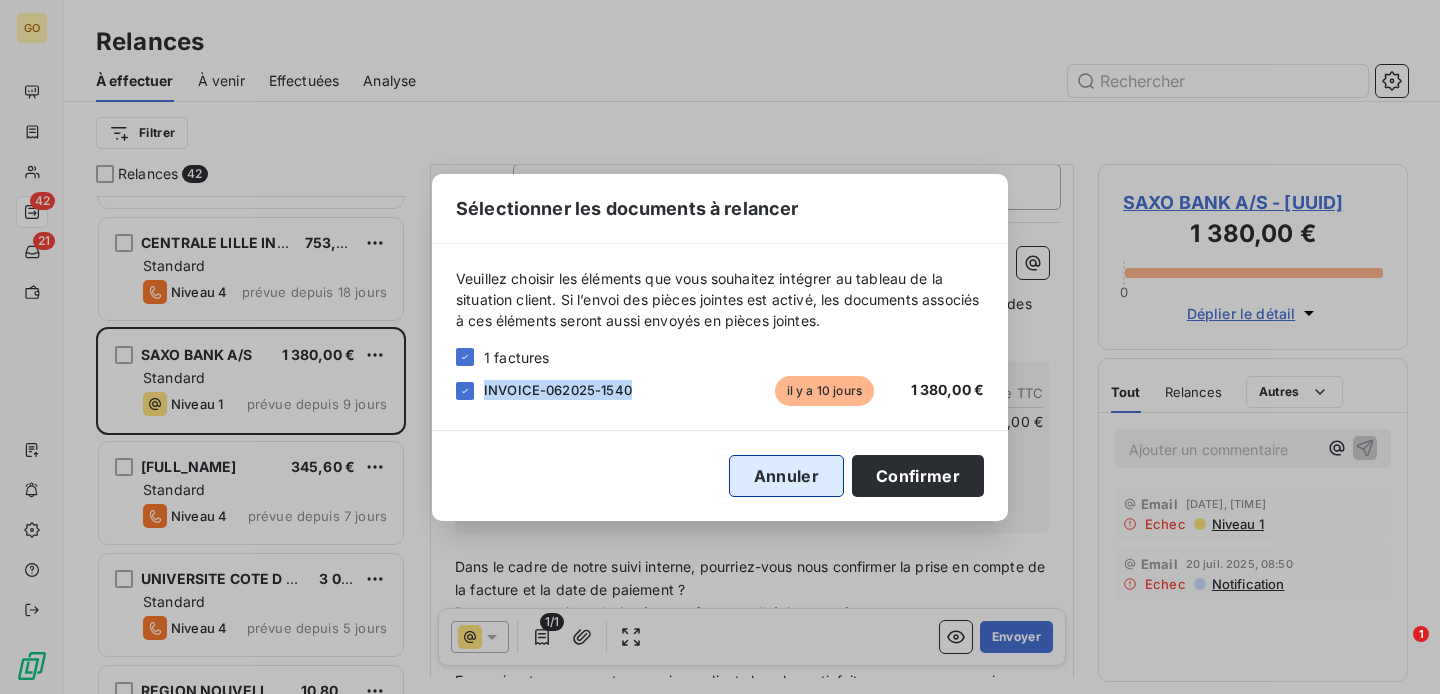 click on "Annuler" at bounding box center (786, 476) 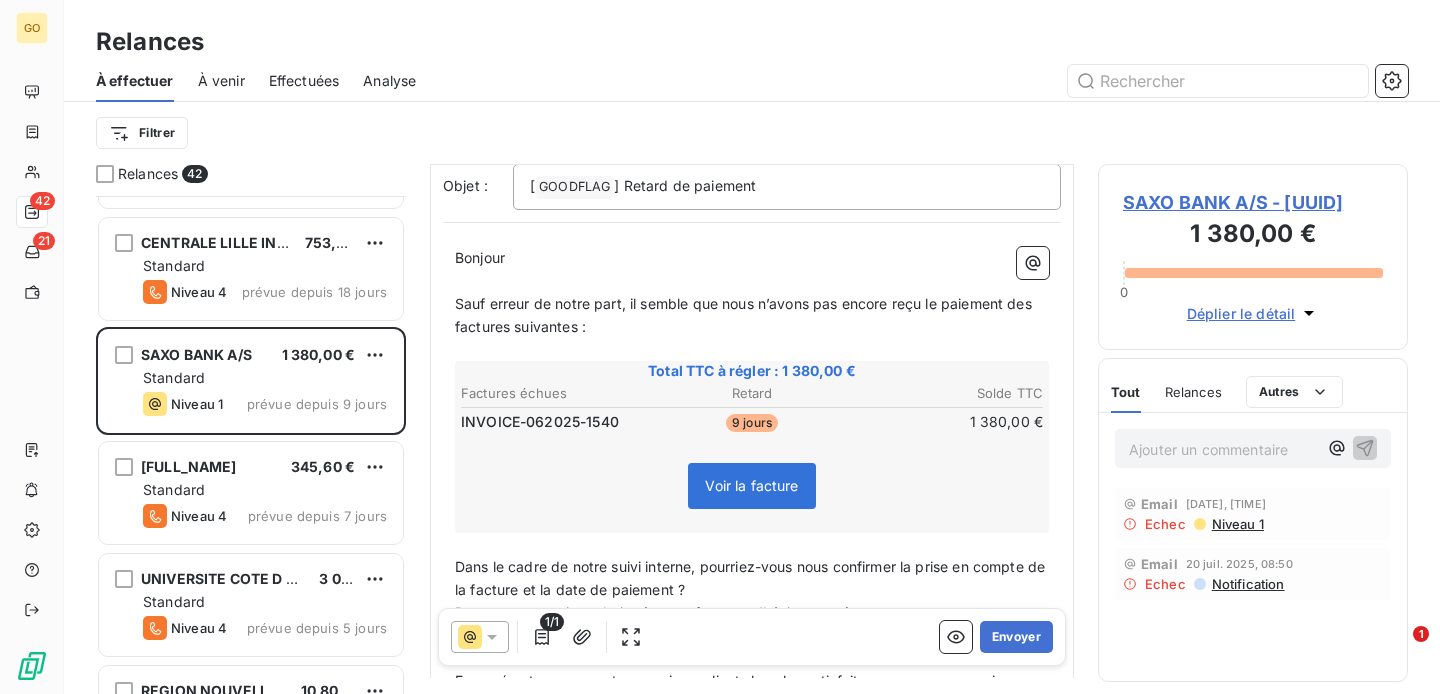 scroll, scrollTop: 0, scrollLeft: 0, axis: both 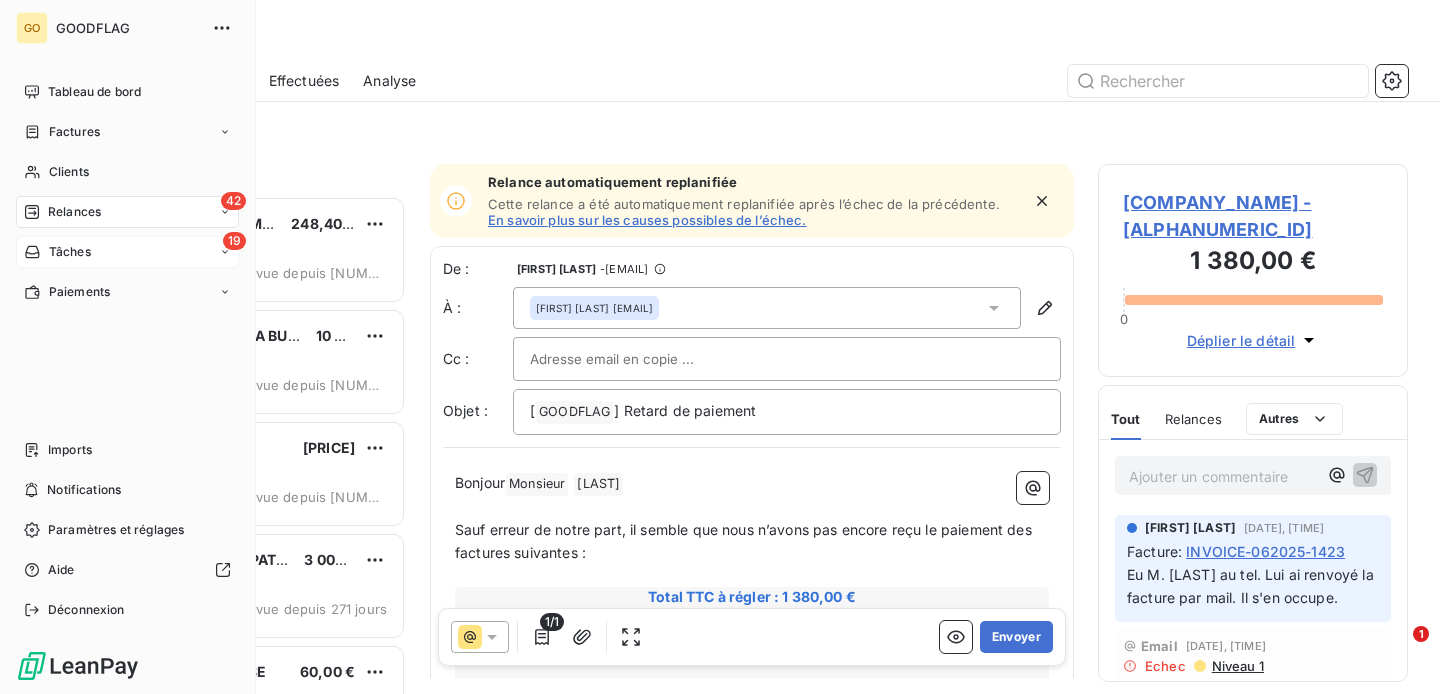 click on "19 Tâches" at bounding box center [127, 252] 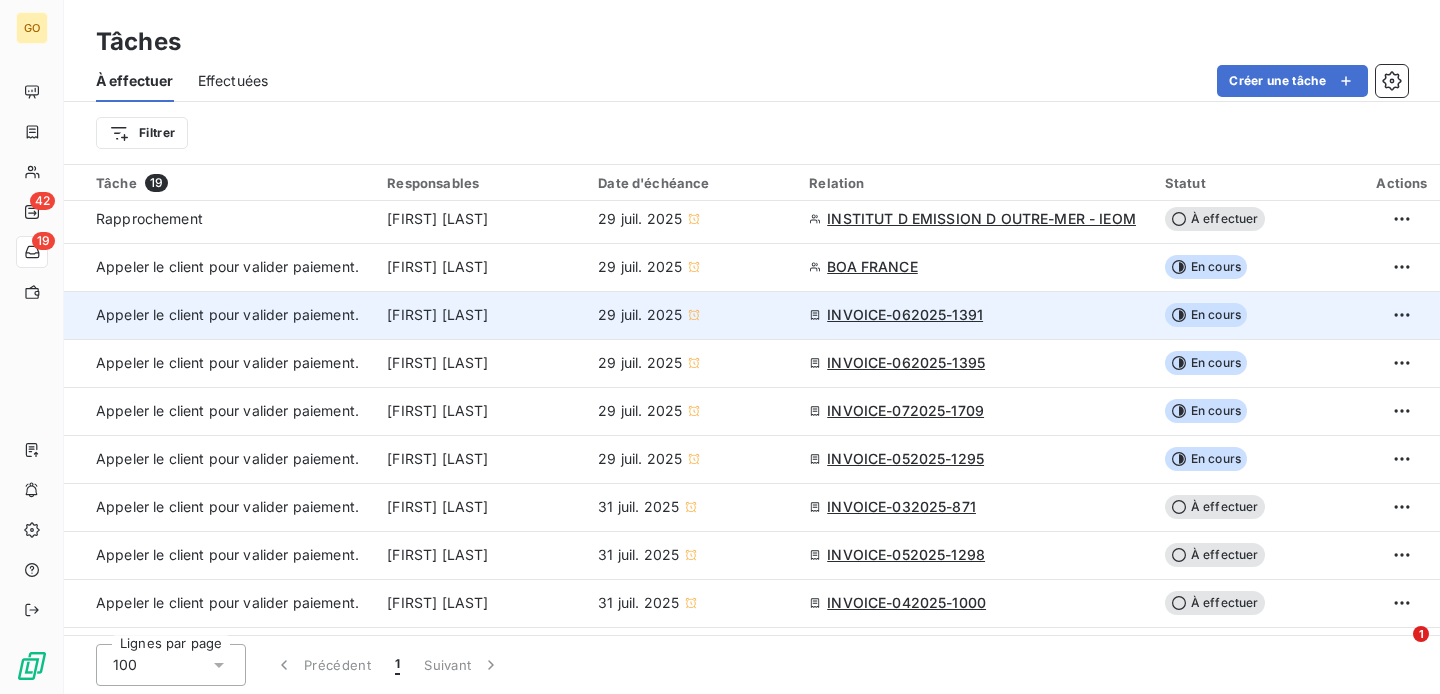 scroll, scrollTop: 478, scrollLeft: 0, axis: vertical 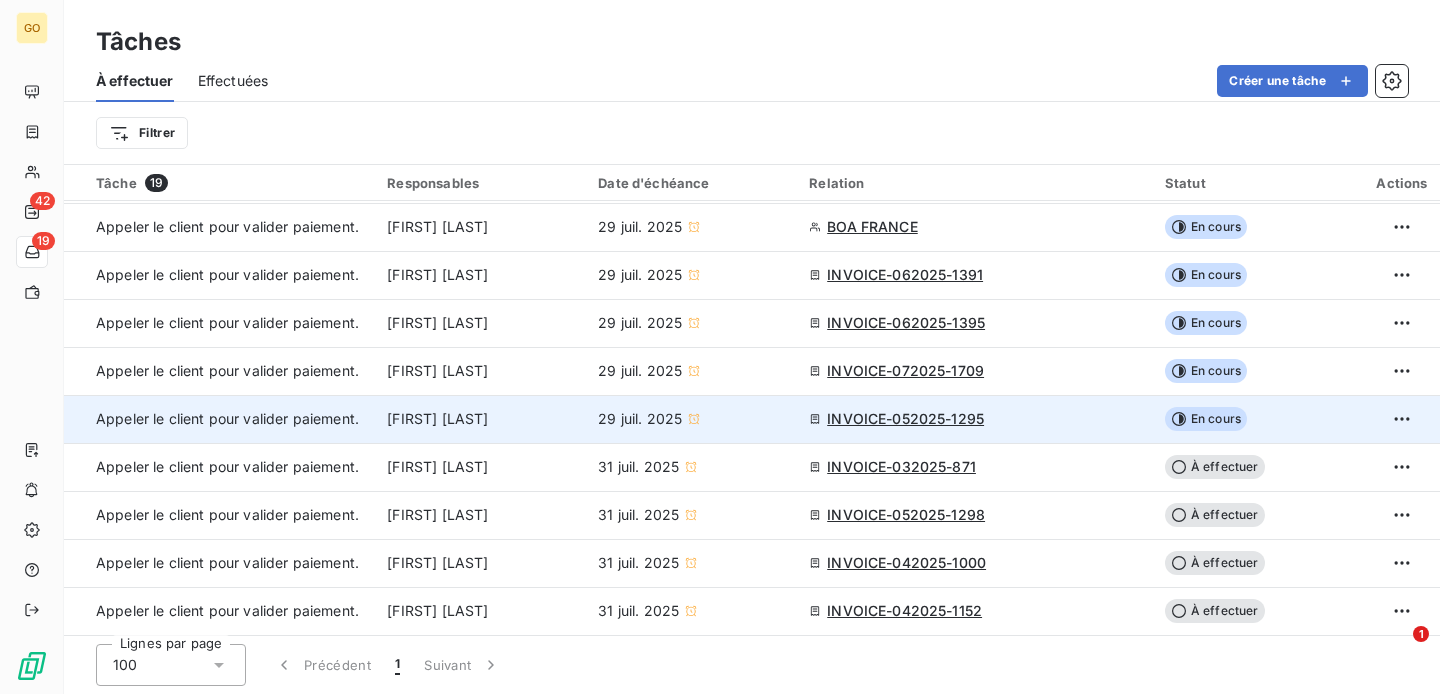 click on "Appeler le client pour valider paiement." at bounding box center [227, 418] 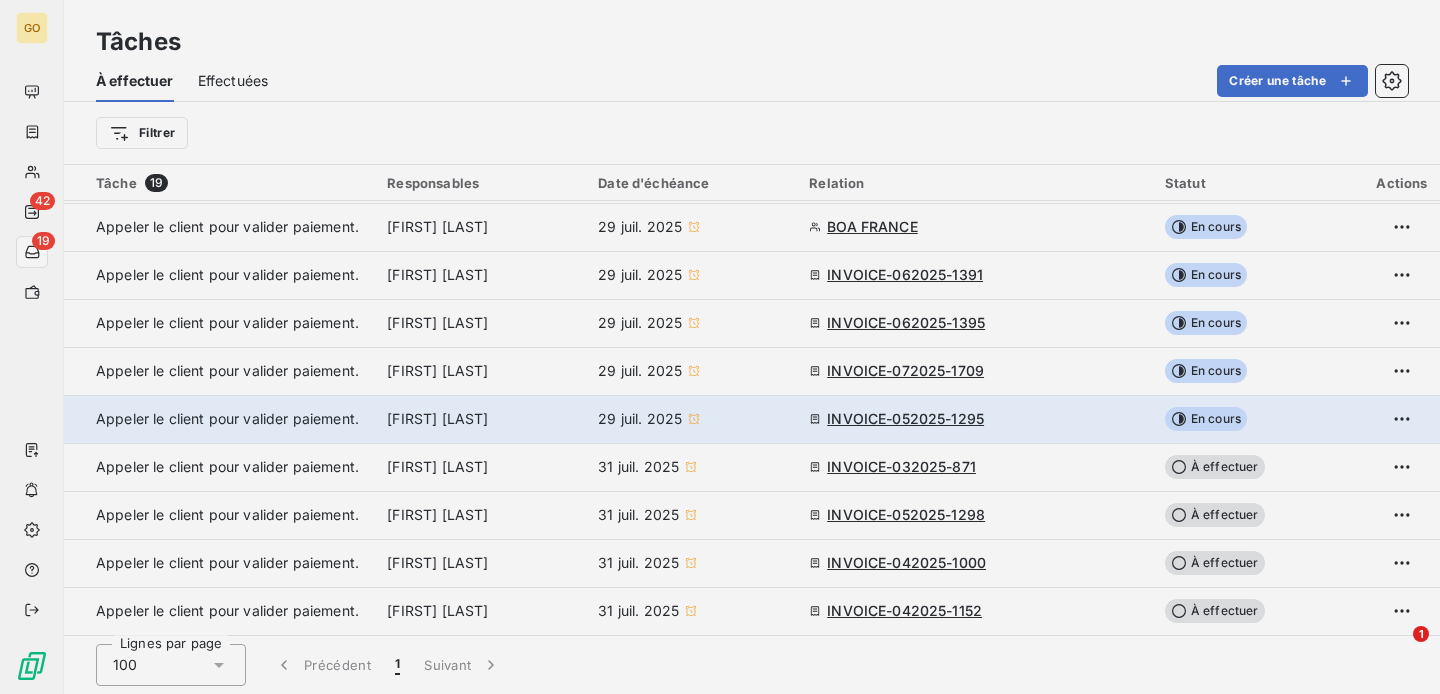 type on "29/07/2025" 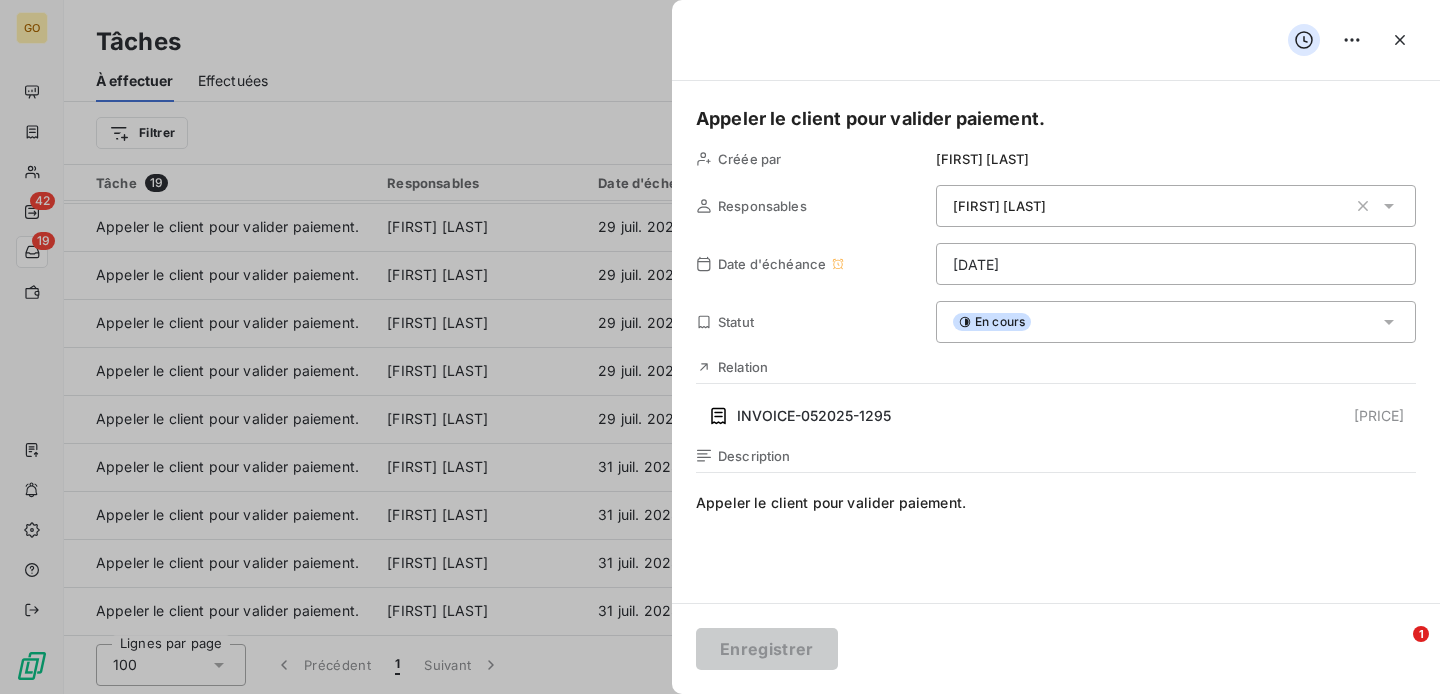 click on "Appeler le client pour valider paiement." at bounding box center (1056, 119) 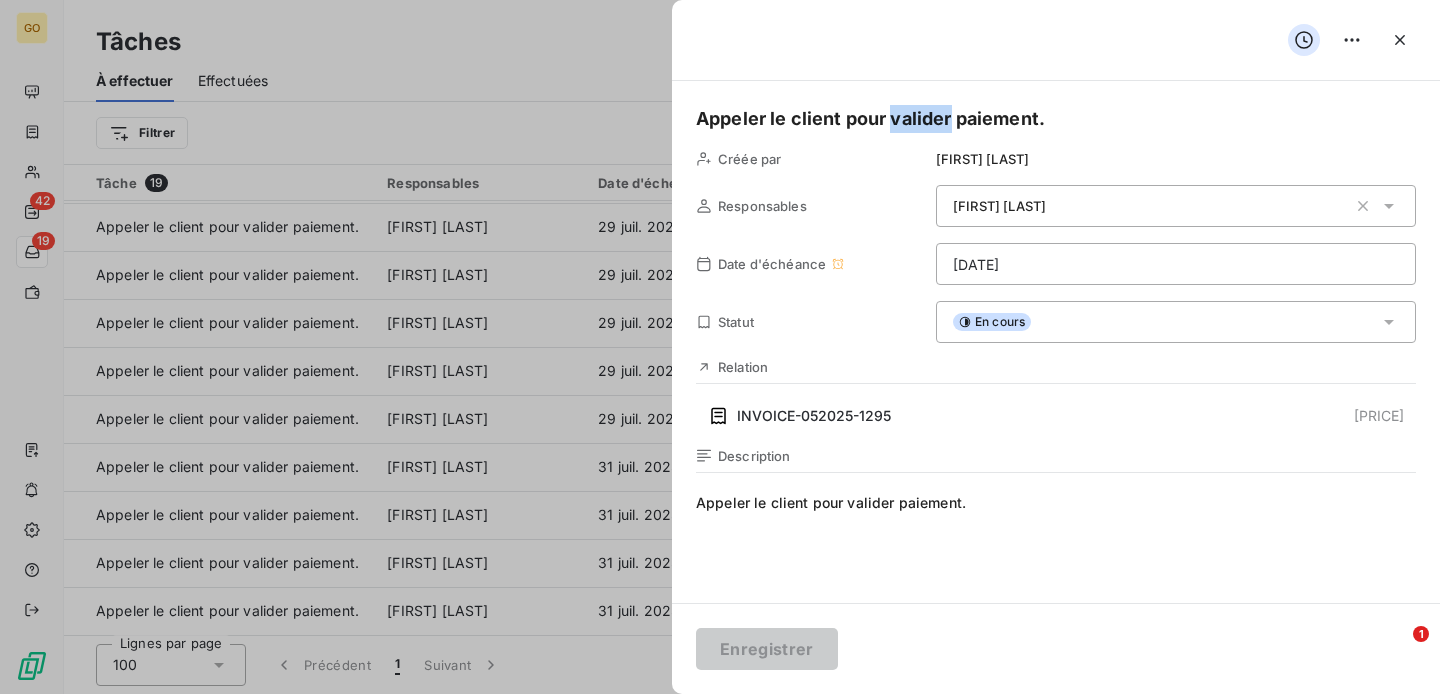 click on "Appeler le client pour valider paiement." at bounding box center [1056, 119] 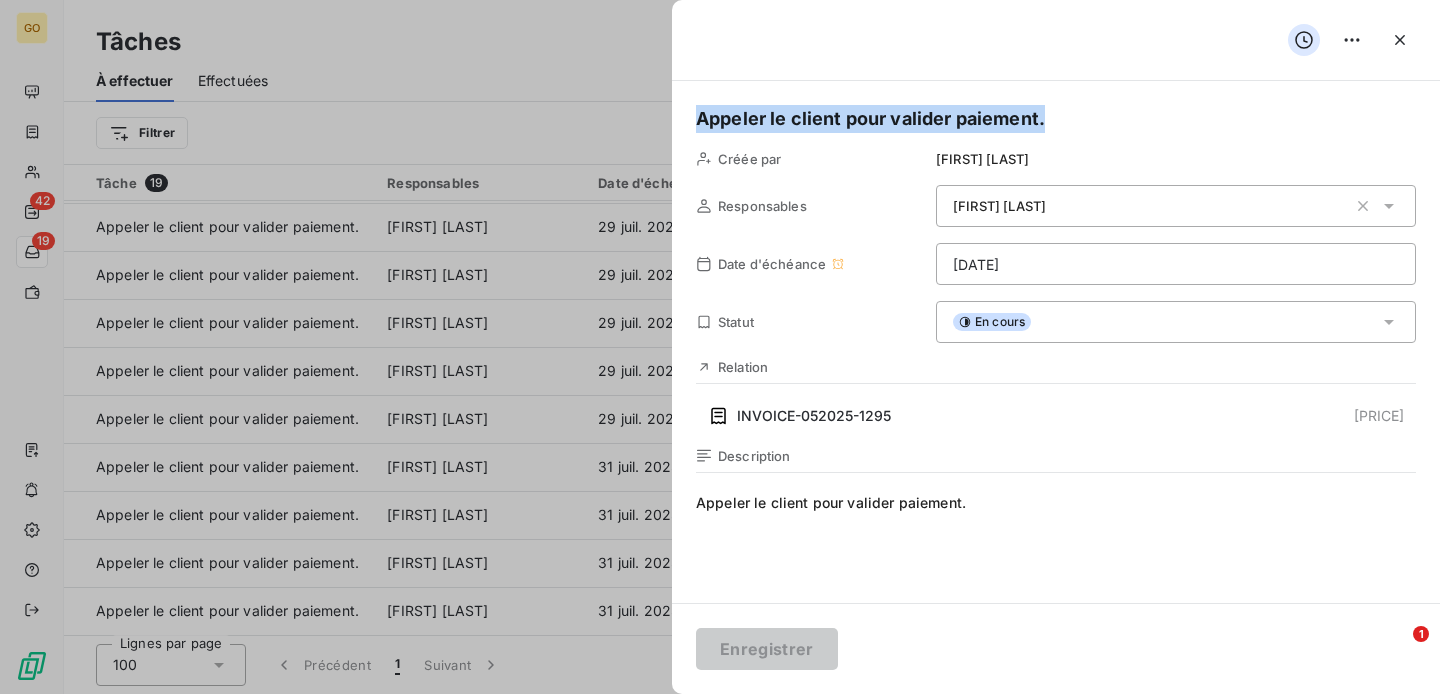 click on "Appeler le client pour valider paiement." at bounding box center [1056, 119] 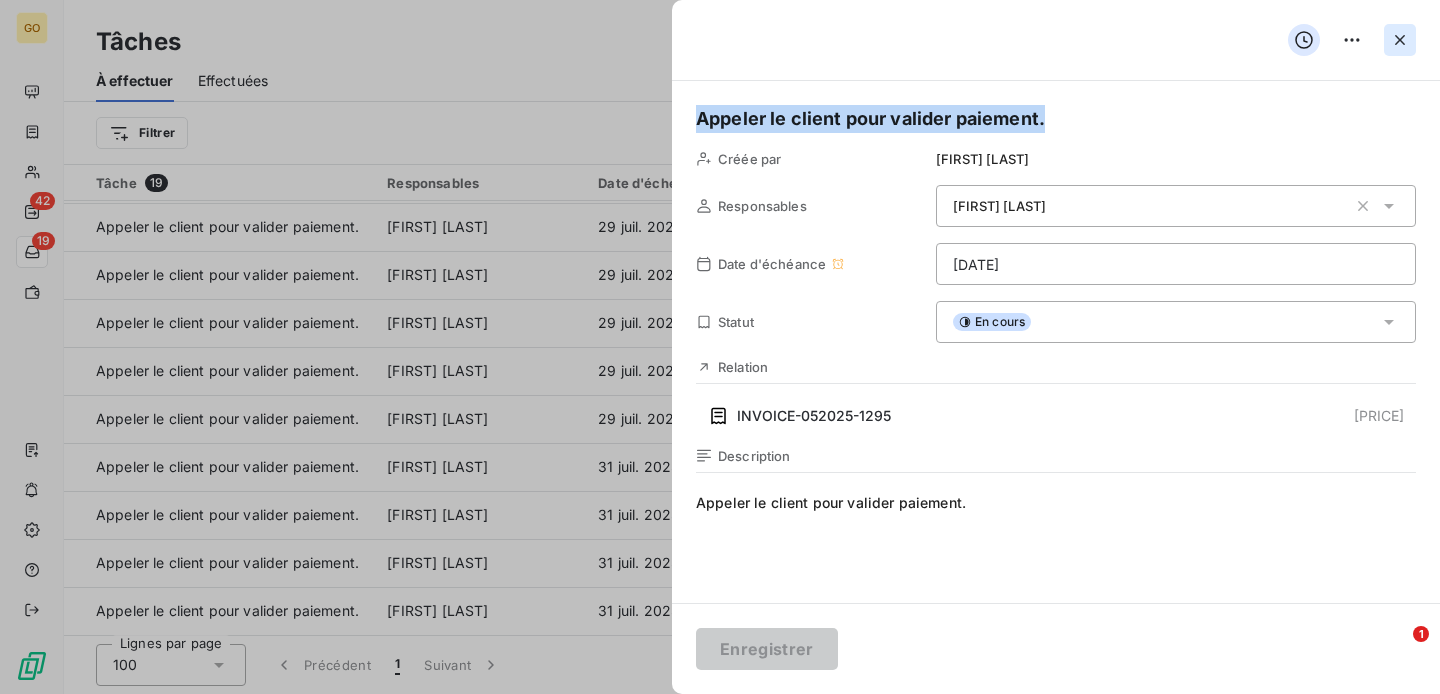 click 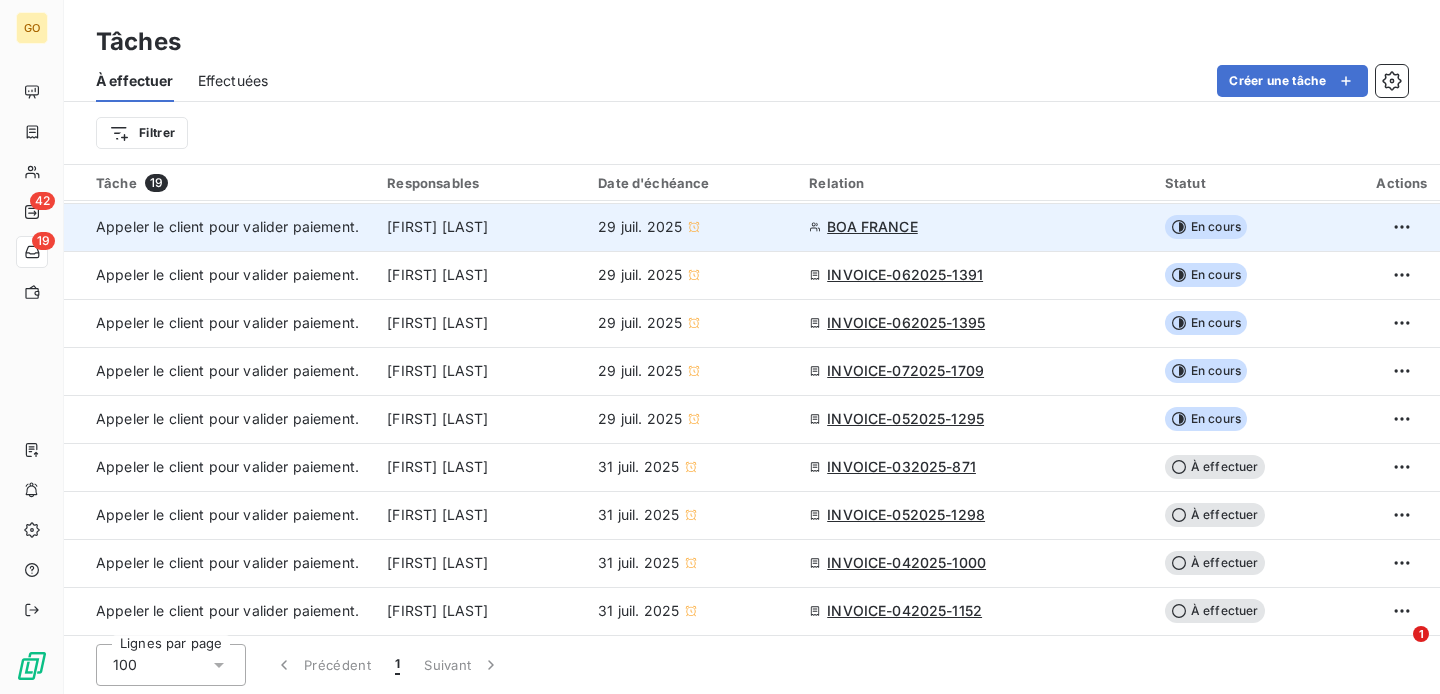 click on "Appeler le client pour valider paiement." at bounding box center [227, 226] 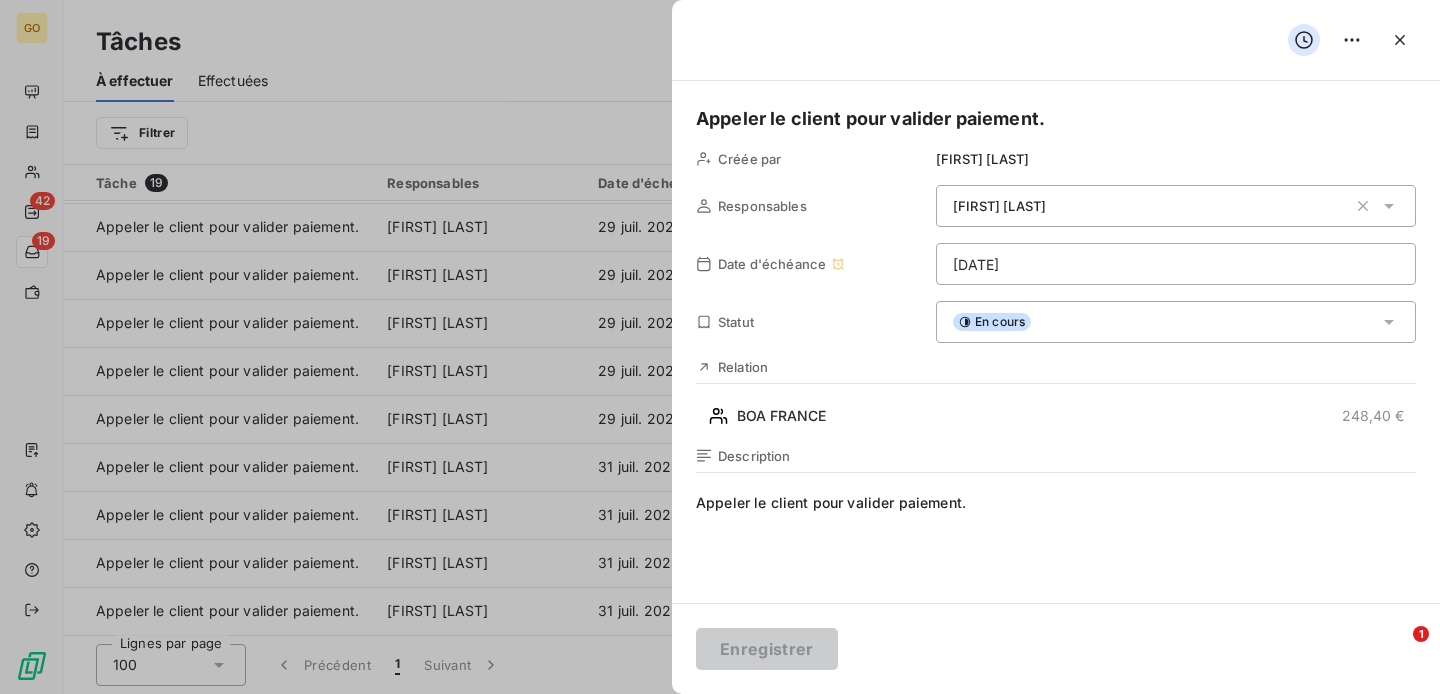 click on "Appeler le client pour valider paiement." at bounding box center (1056, 119) 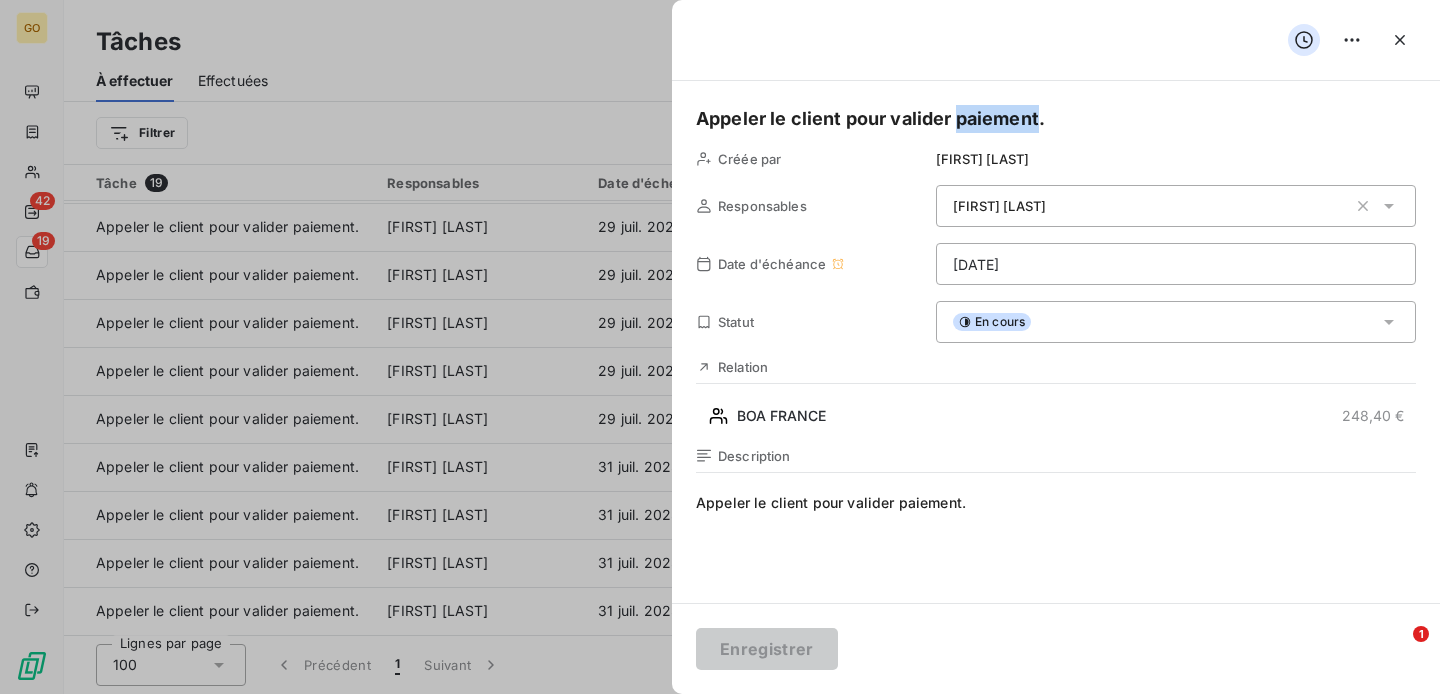 click on "Appeler le client pour valider paiement." at bounding box center (1056, 119) 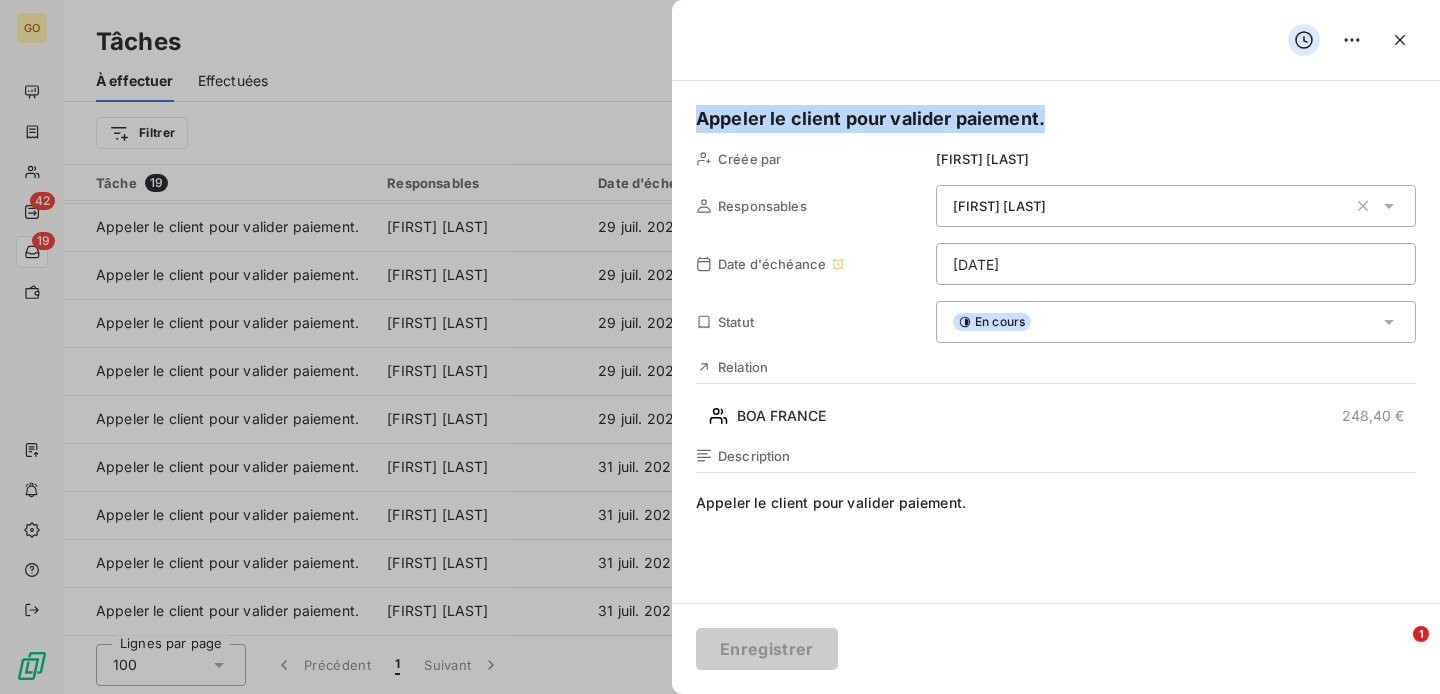 click on "Appeler le client pour valider paiement." at bounding box center (1056, 119) 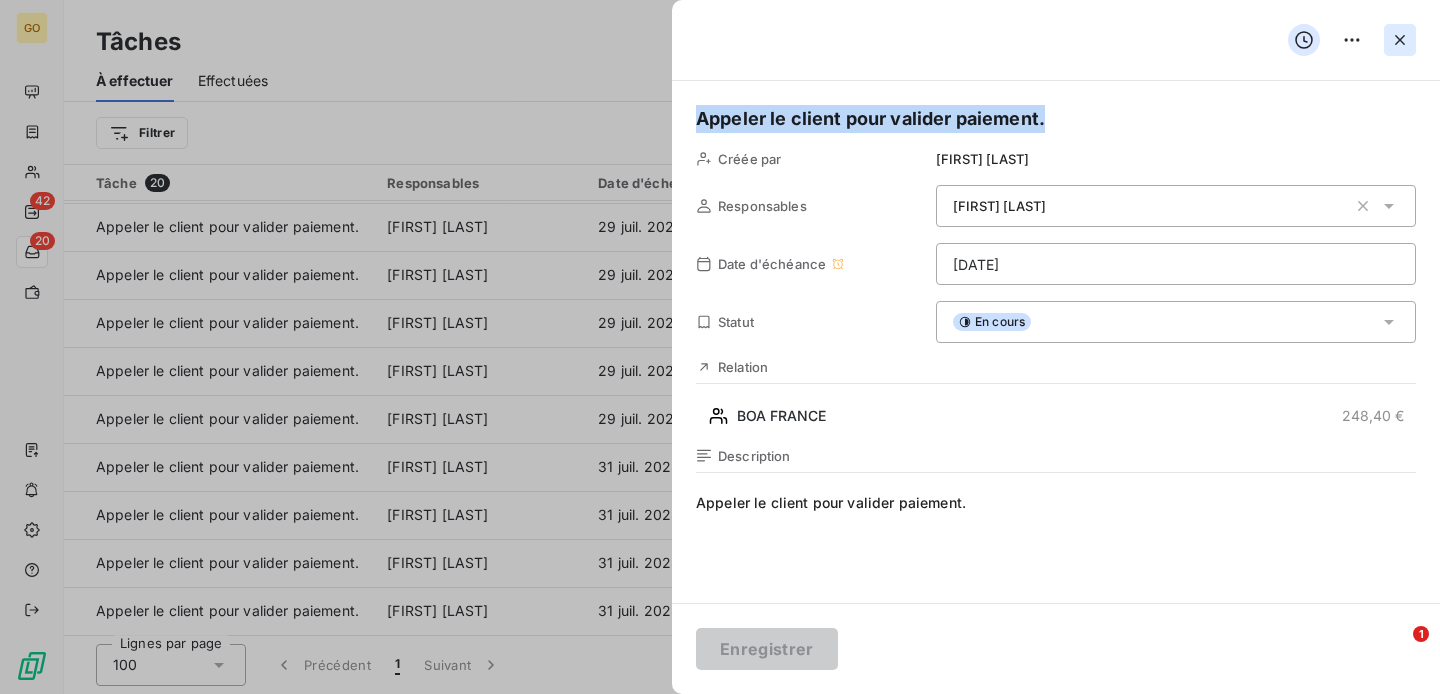 click 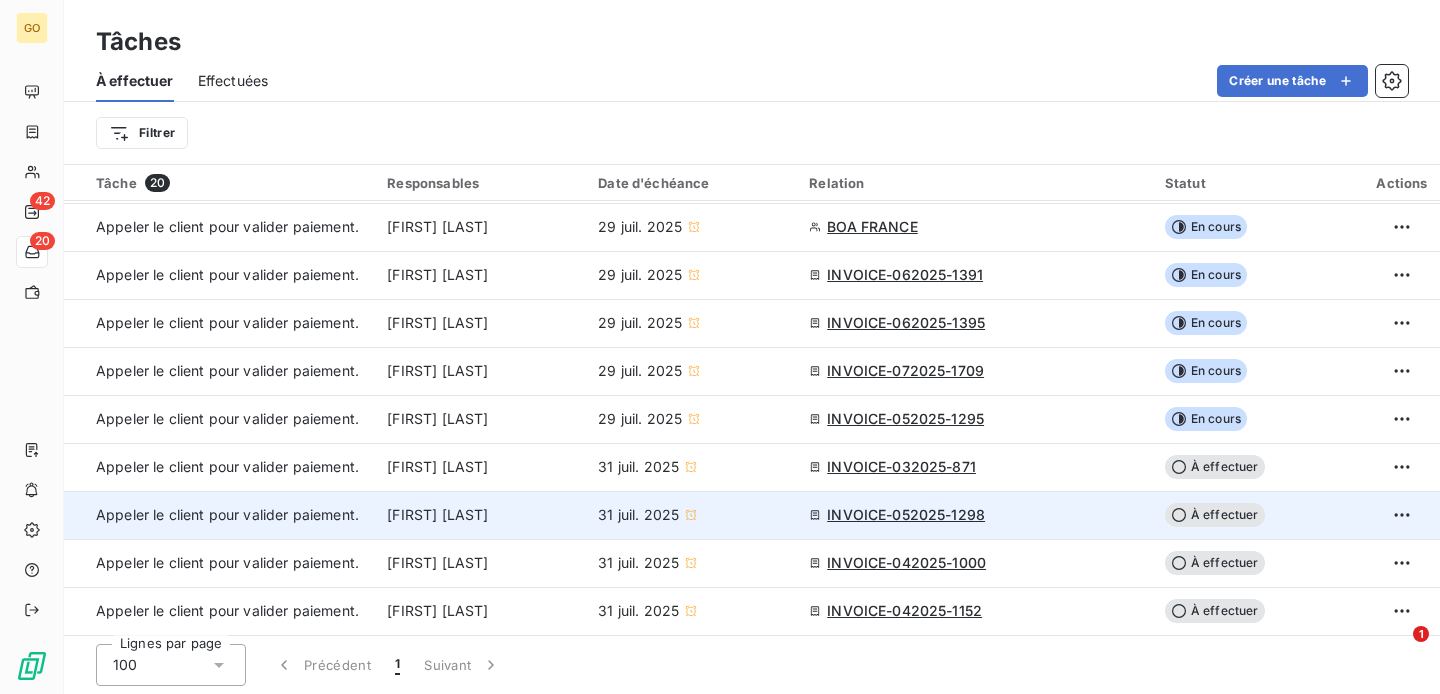 scroll, scrollTop: 526, scrollLeft: 0, axis: vertical 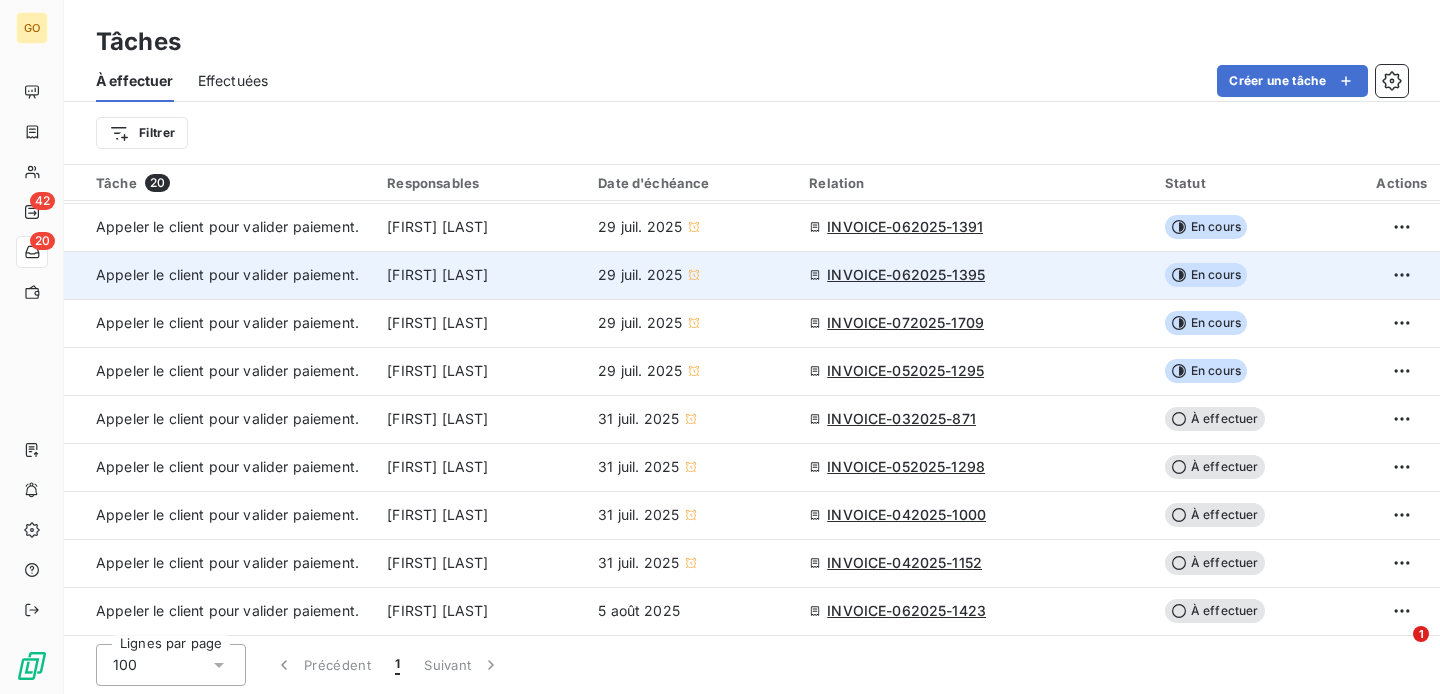click on "Appeler le client pour valider paiement." at bounding box center (229, 275) 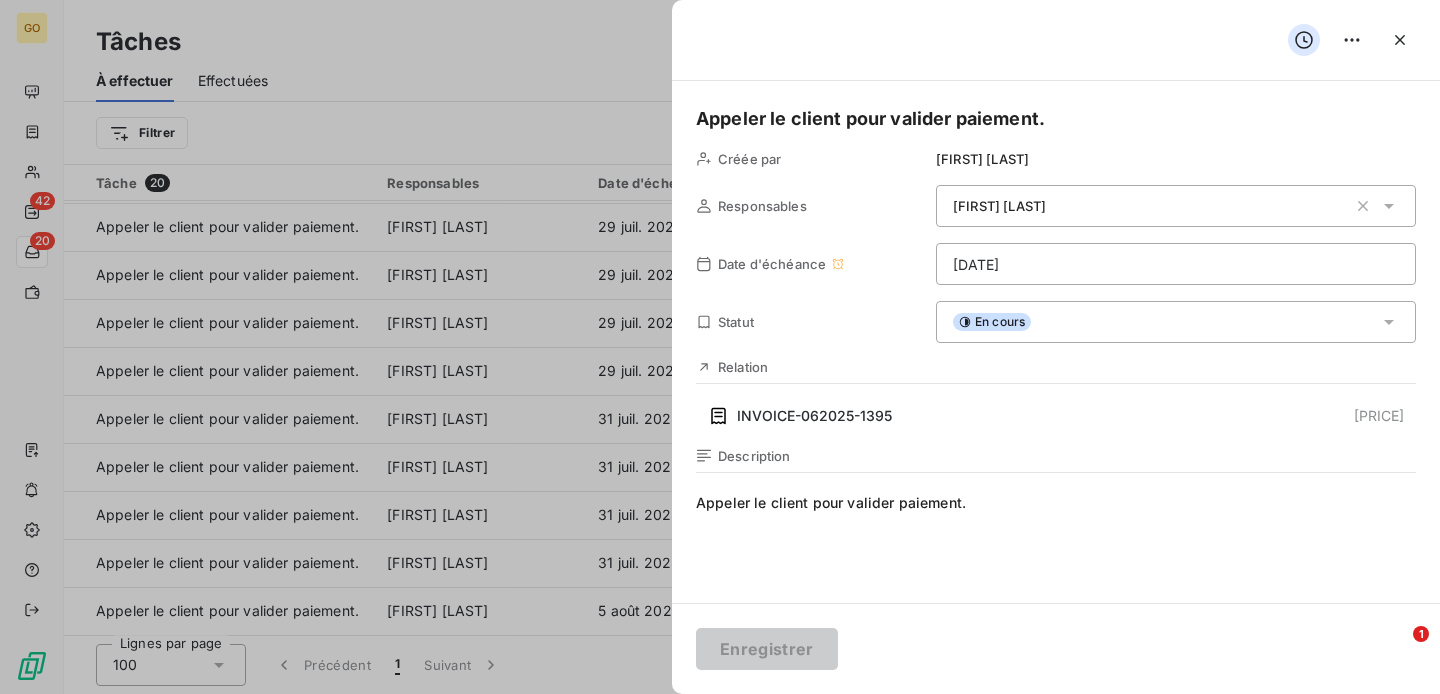 click on "Appeler le client pour valider paiement." at bounding box center (1056, 119) 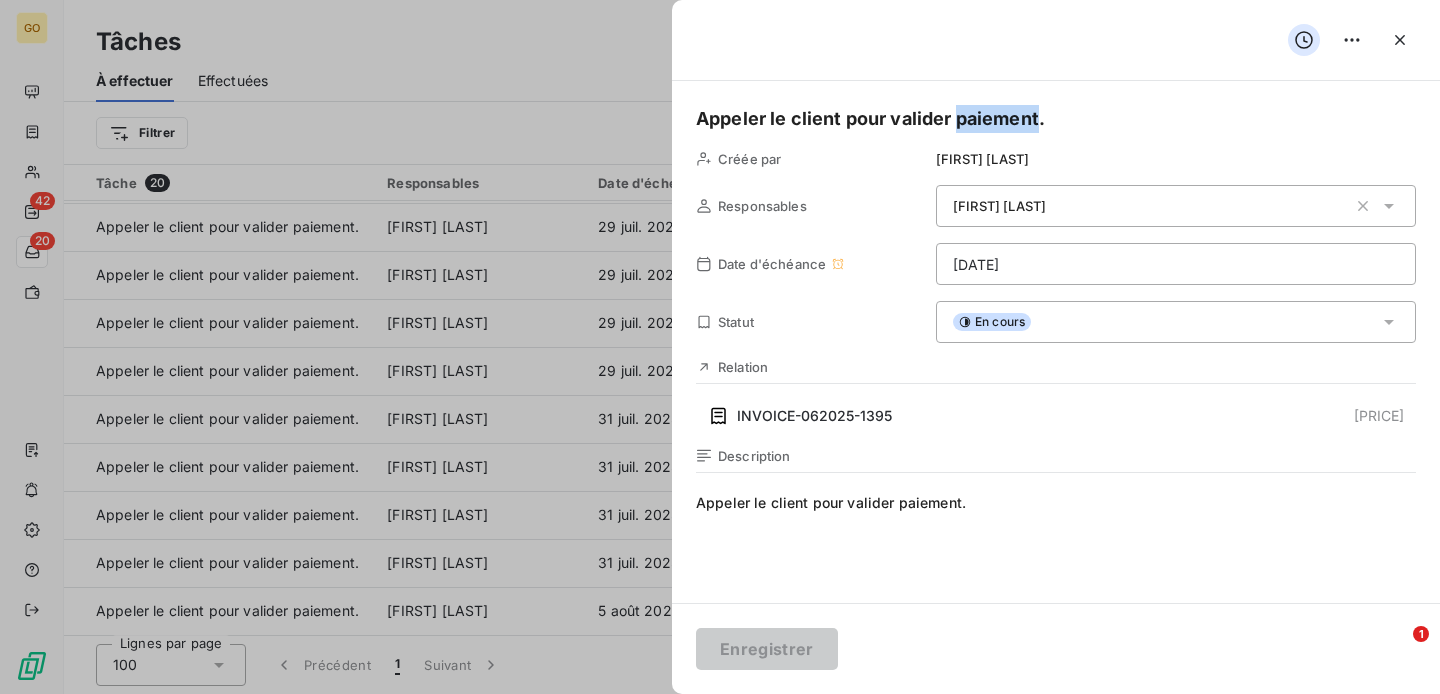click on "Appeler le client pour valider paiement." at bounding box center [1056, 119] 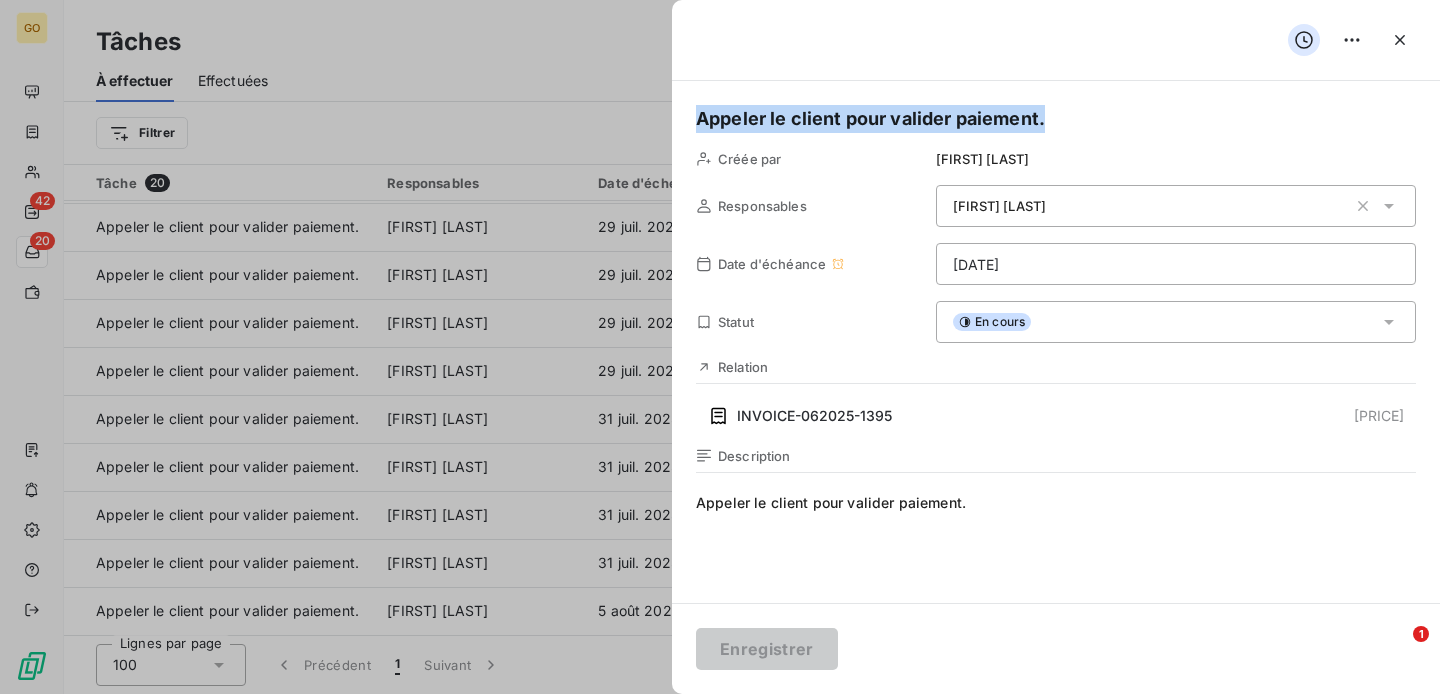 click on "Appeler le client pour valider paiement." at bounding box center [1056, 119] 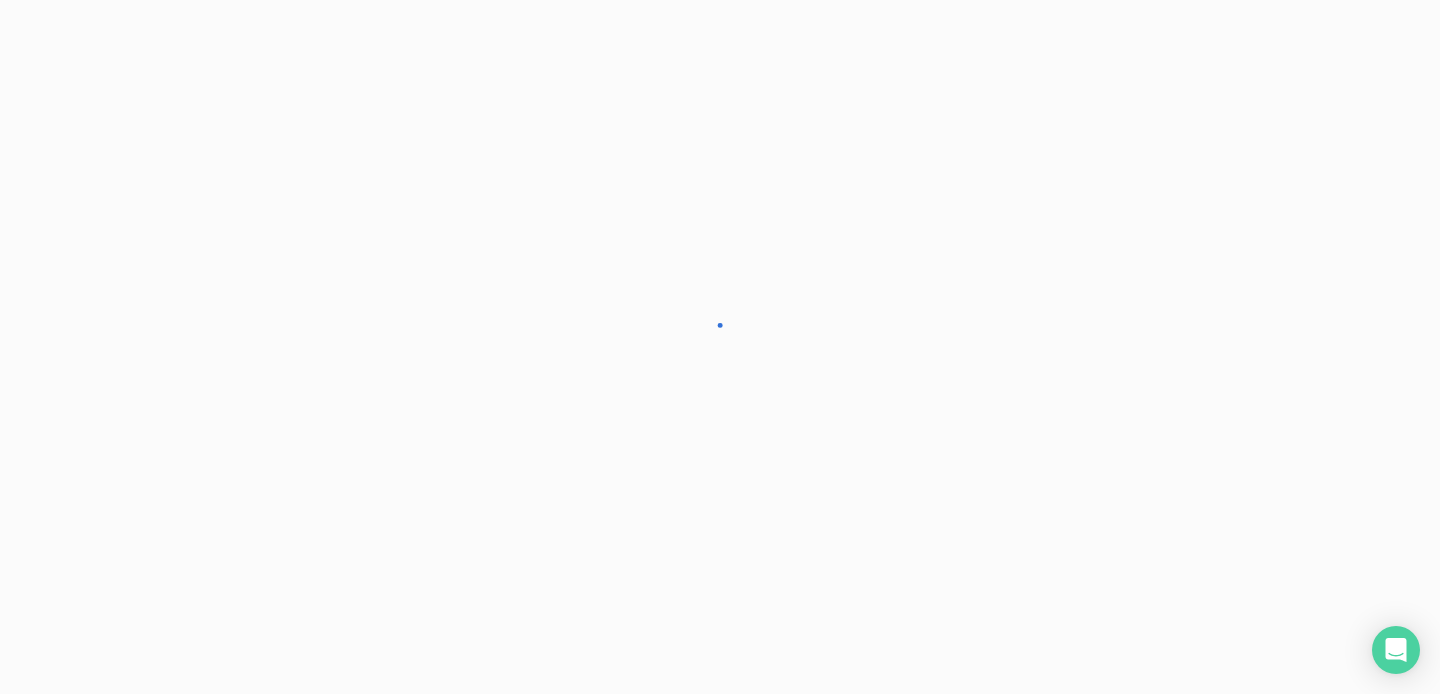 scroll, scrollTop: 0, scrollLeft: 0, axis: both 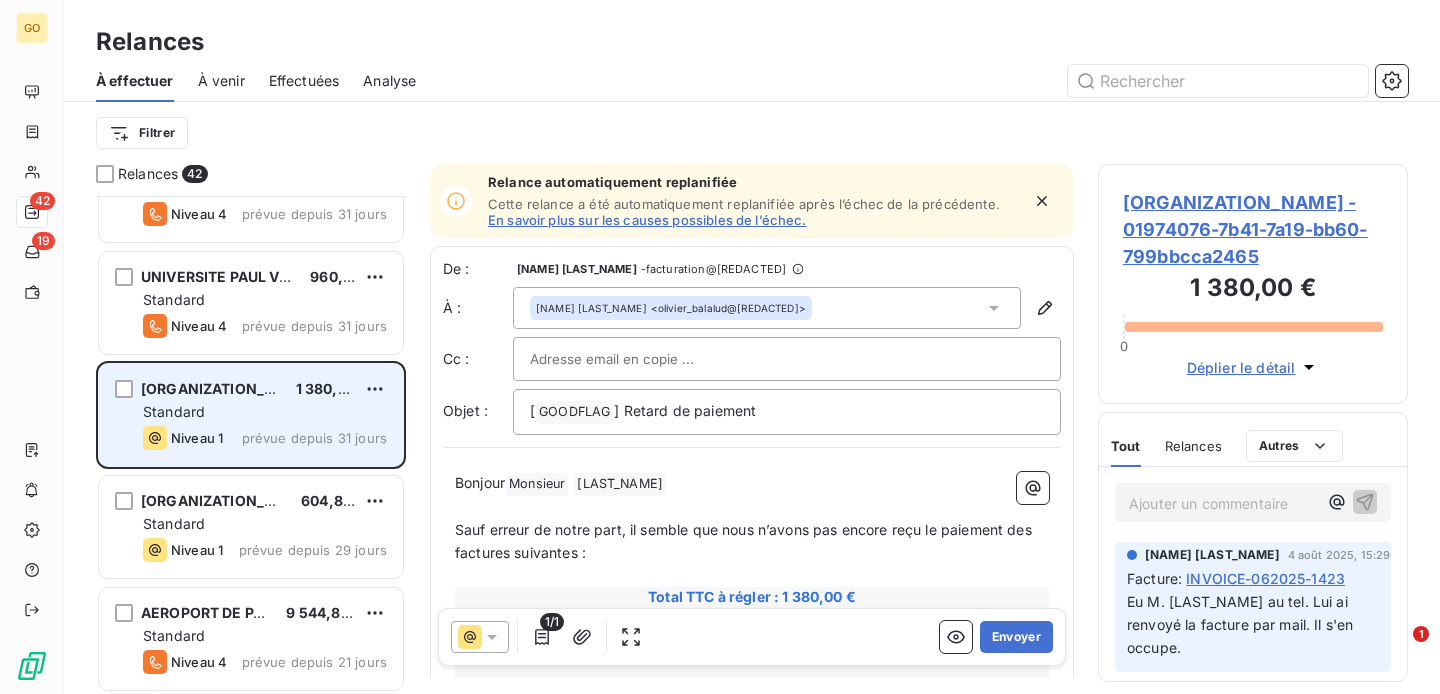 click on "Standard" at bounding box center (265, 412) 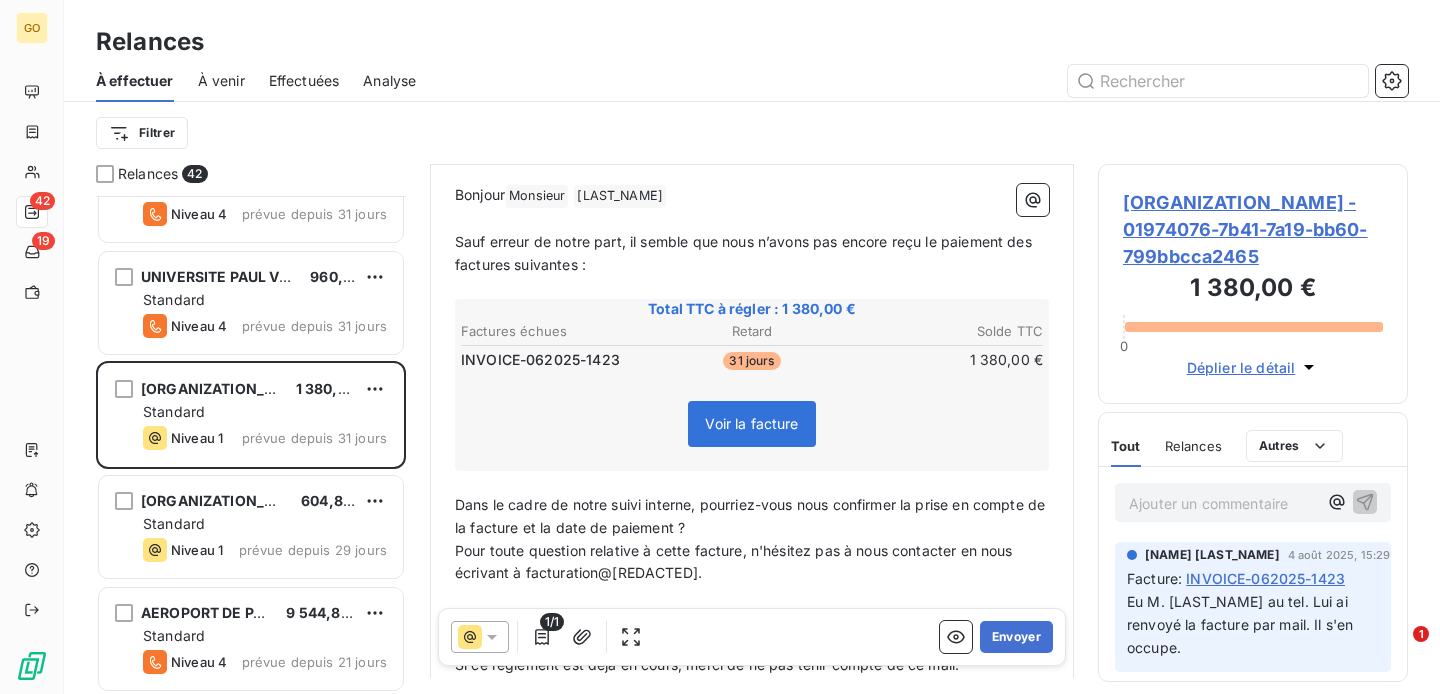 scroll, scrollTop: 305, scrollLeft: 0, axis: vertical 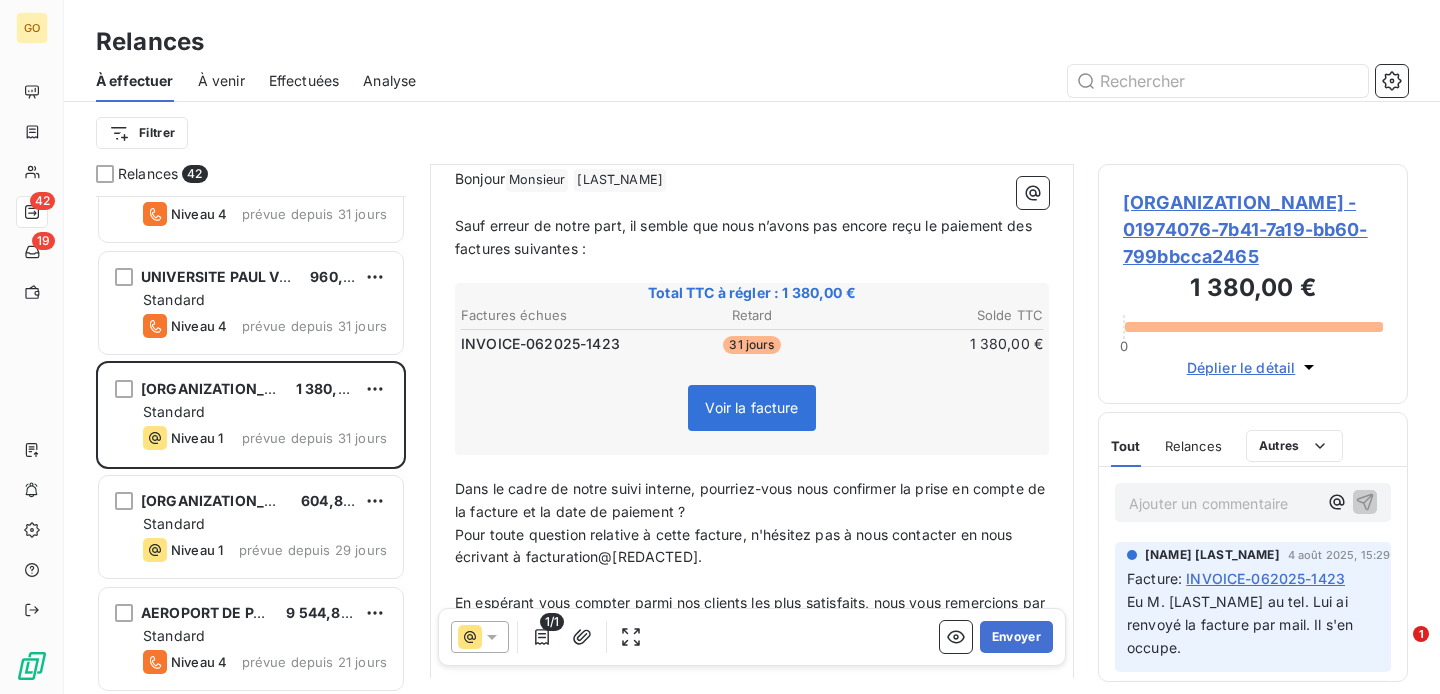 click on "INVOICE-062025-1423" at bounding box center (540, 344) 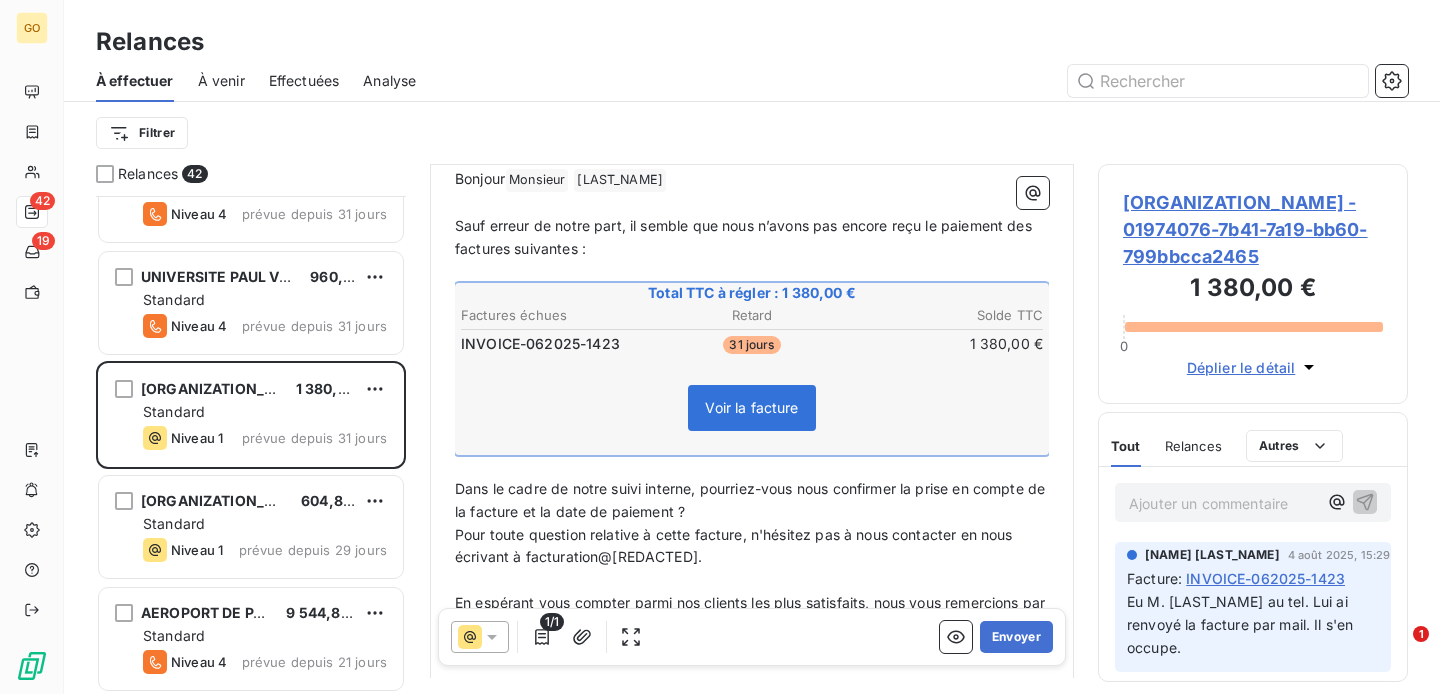 click on "Voir   la facture" at bounding box center (751, 407) 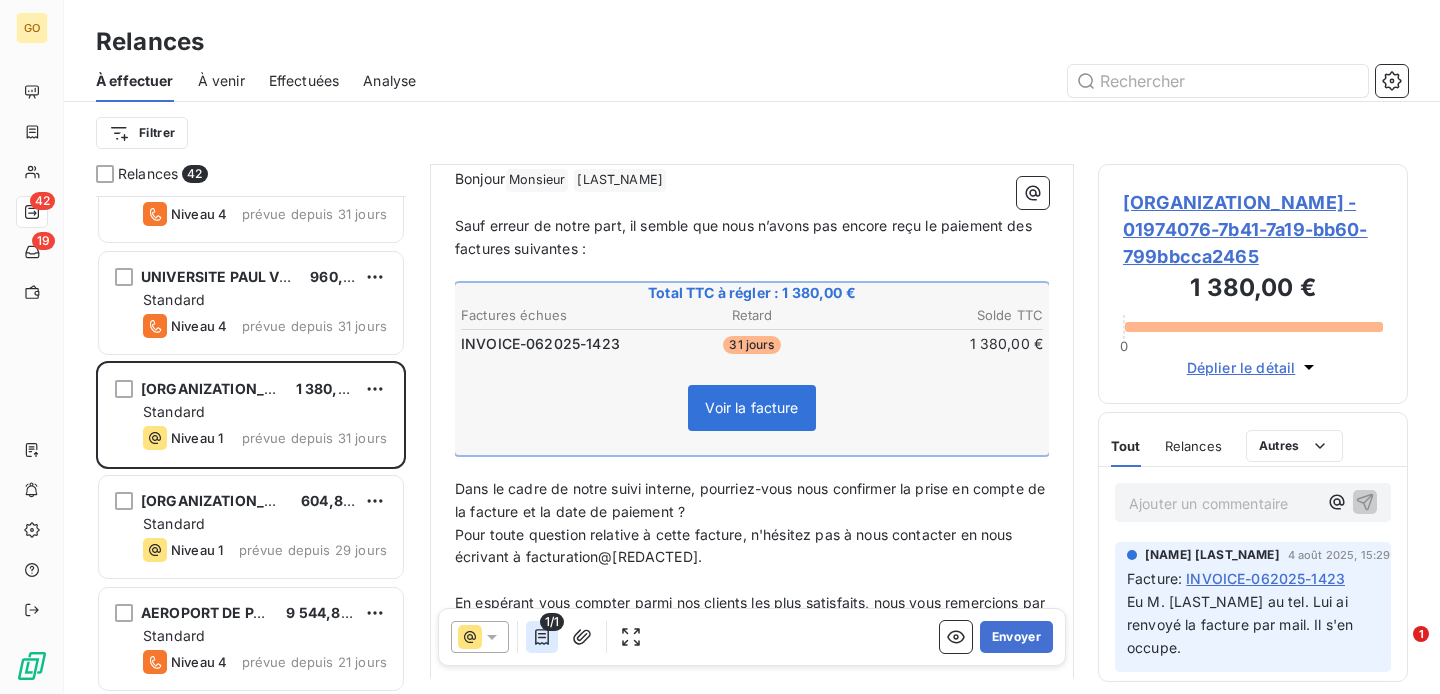 click 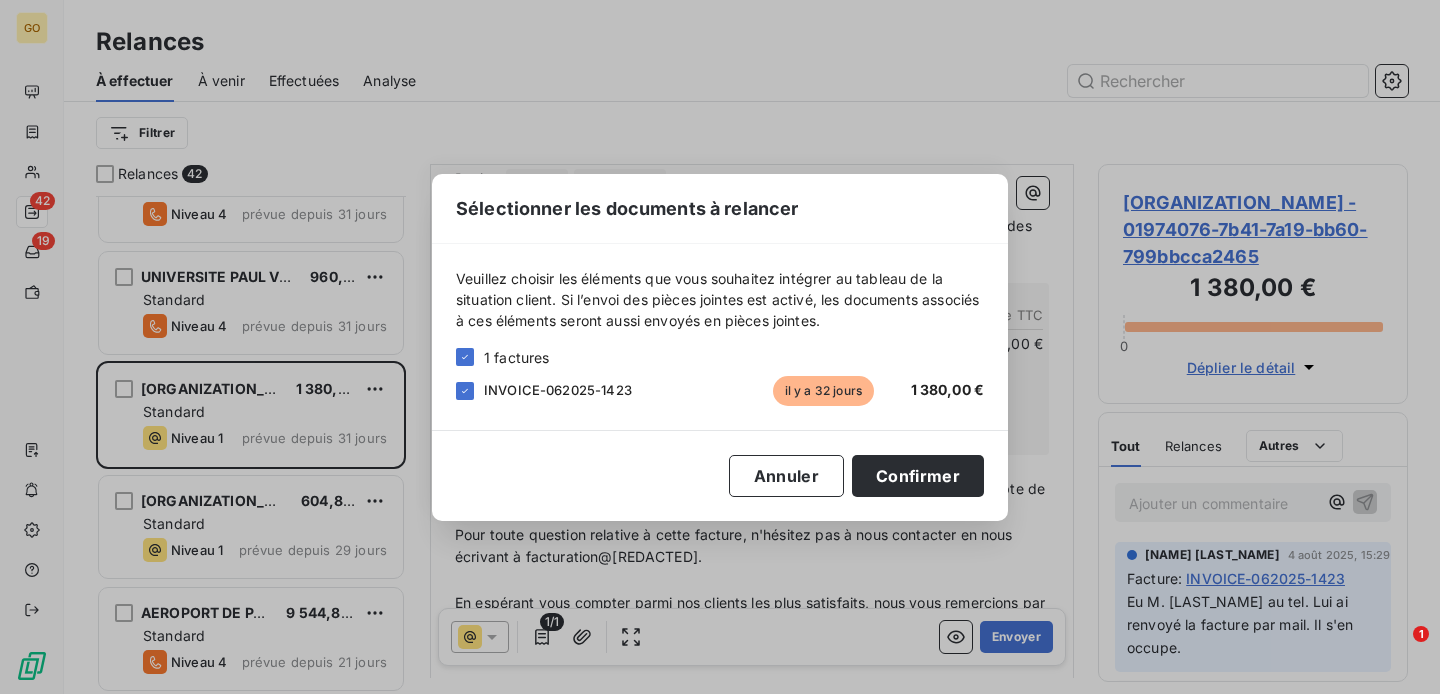 click on "INVOICE-062025-1423" at bounding box center (558, 390) 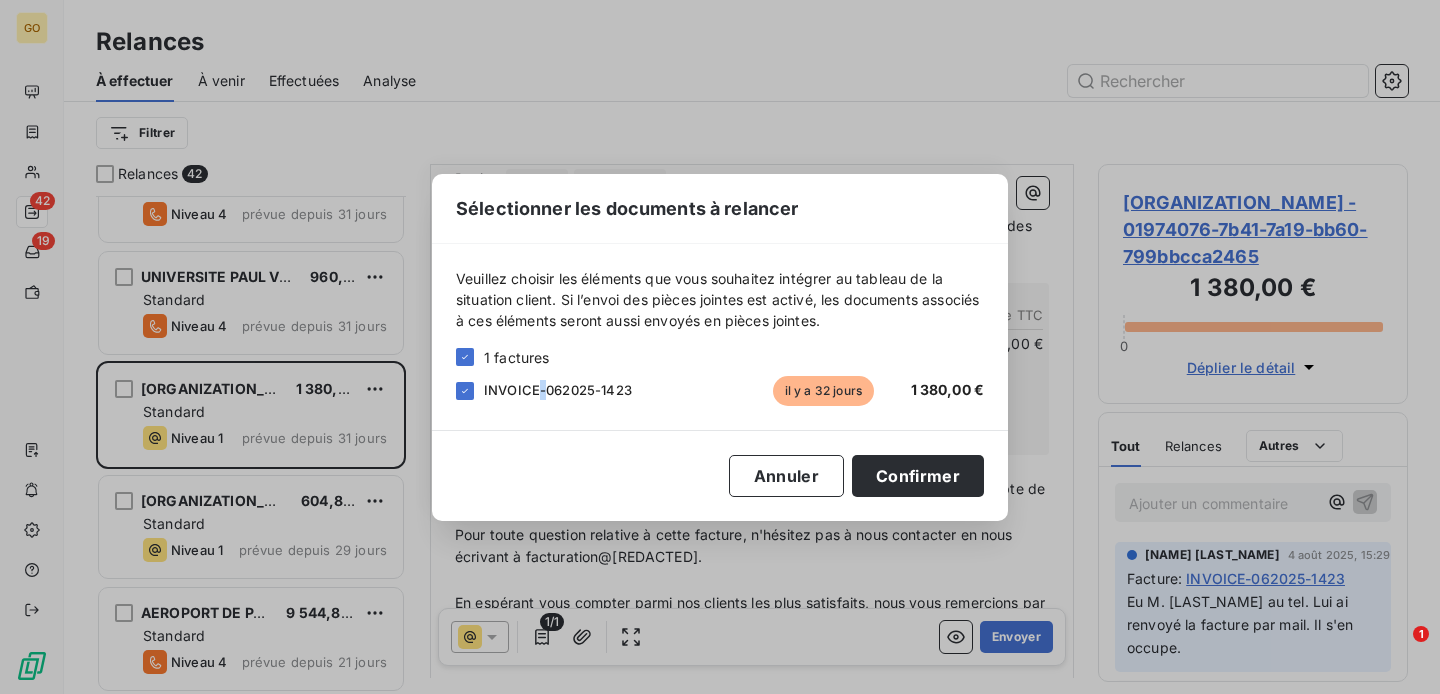 click on "INVOICE-062025-1423" at bounding box center [558, 390] 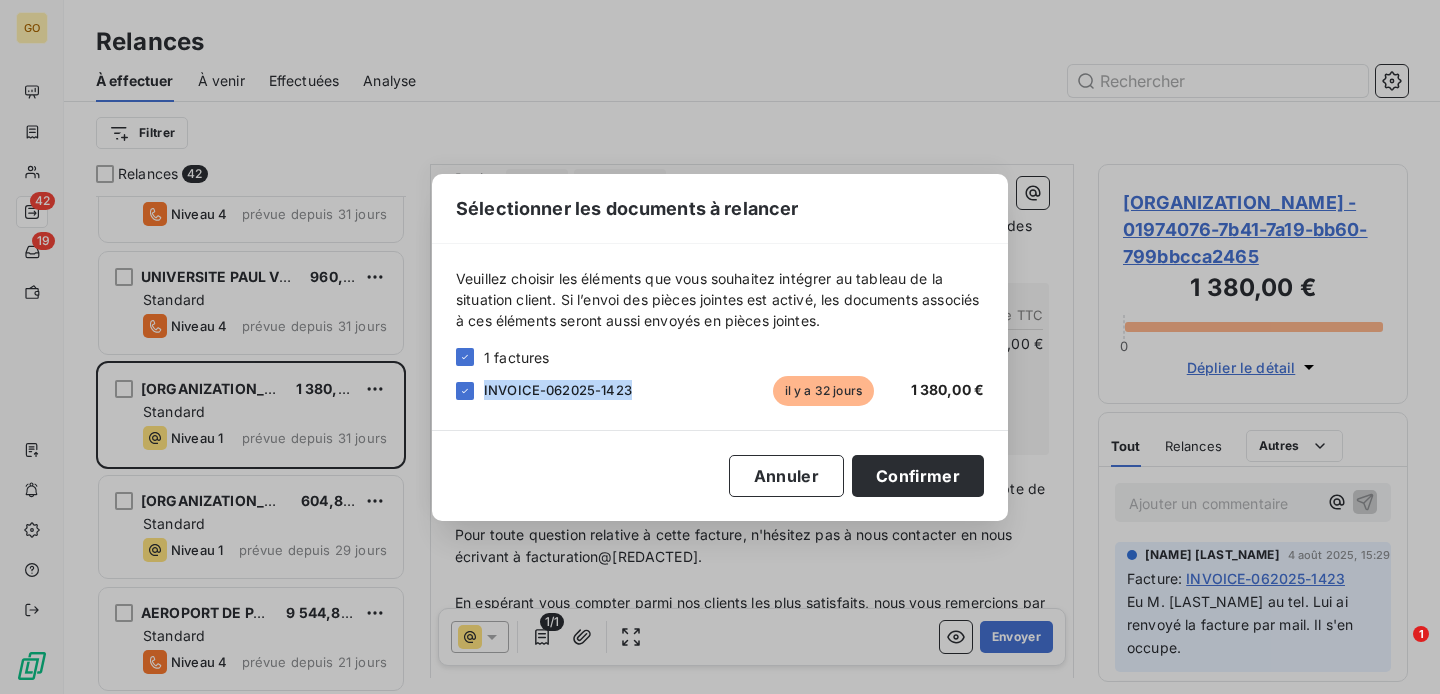 click on "INVOICE-062025-1423" at bounding box center (558, 390) 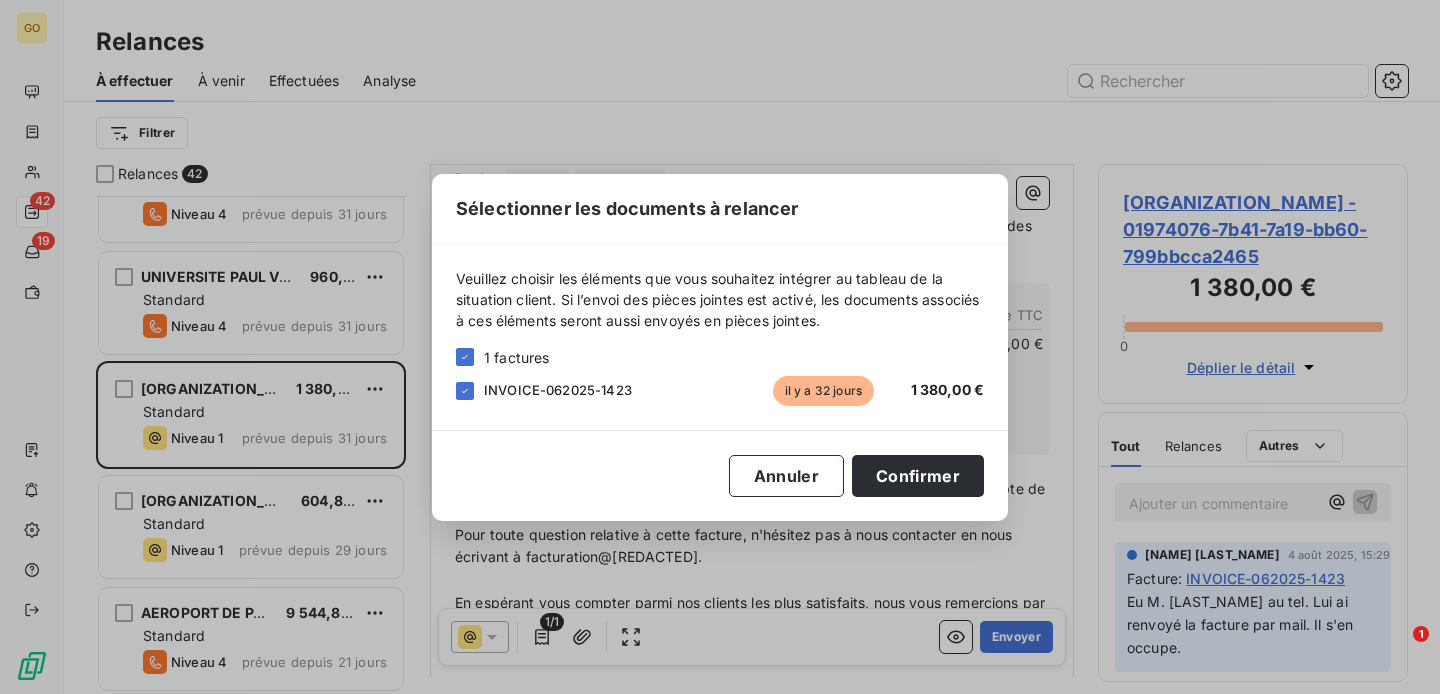 click on "Sélectionner les documents à relancer Veuillez choisir les éléments que vous souhaitez intégrer au tableau de la situation client. Si l’envoi des pièces jointes est activé, les documents associés à ces éléments seront aussi envoyés en pièces jointes. 1 factures INVOICE-062025-1423 il y a 32 jours   1 380,00 € Annuler Confirmer" at bounding box center (720, 347) 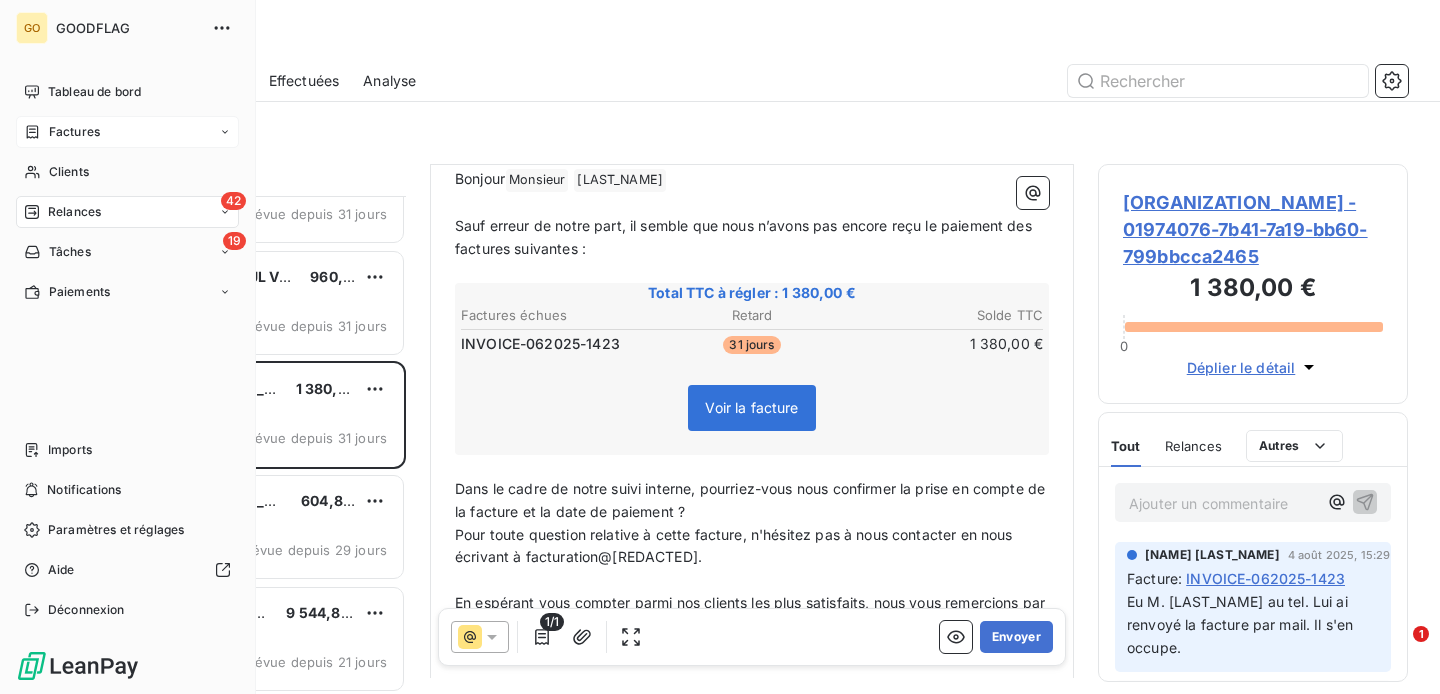 click on "Factures" at bounding box center [127, 132] 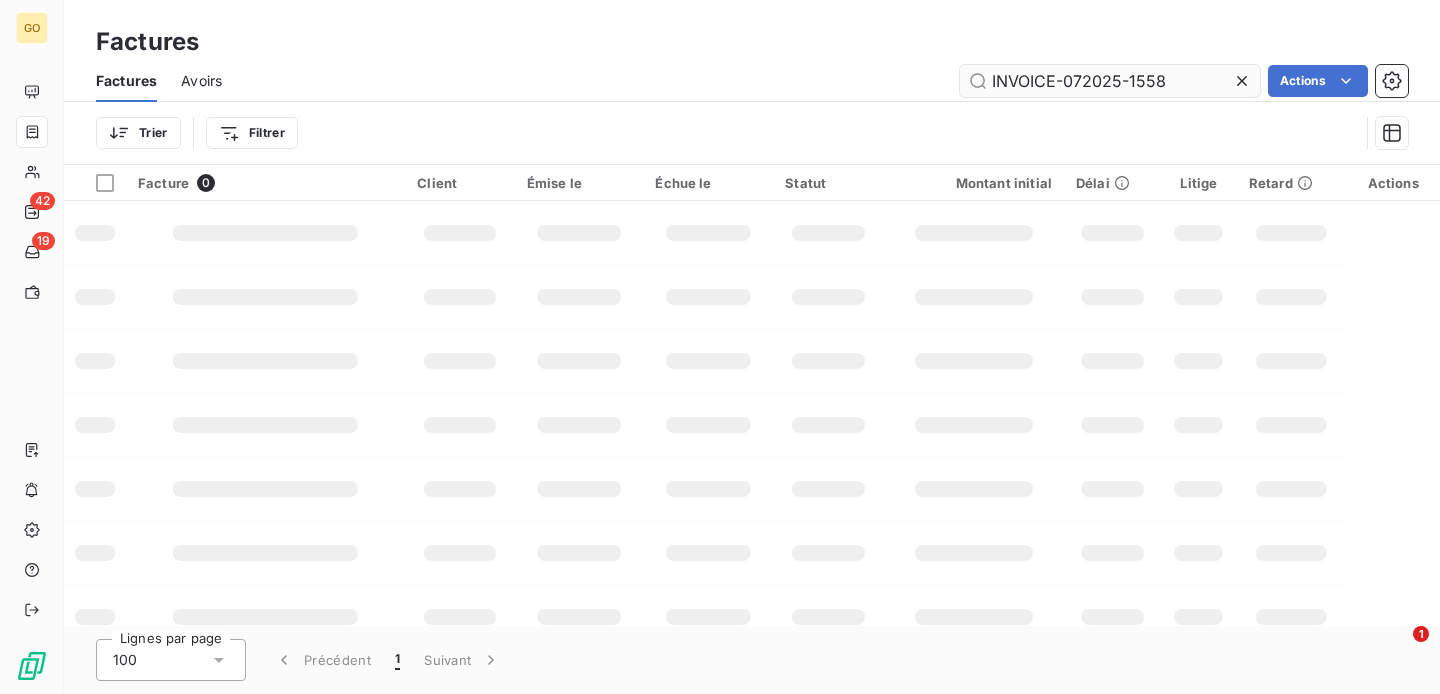 click on "INVOICE-072025-1558" at bounding box center [1110, 81] 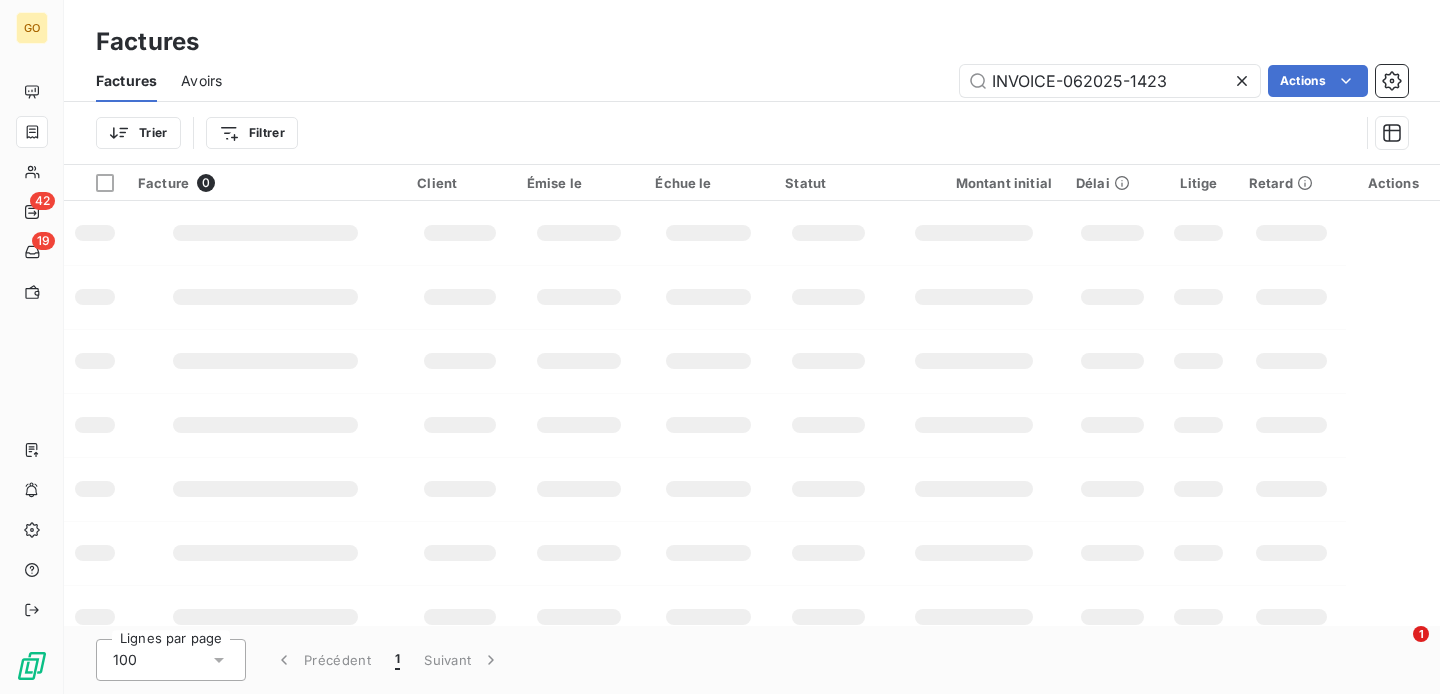 type on "INVOICE-062025-1423" 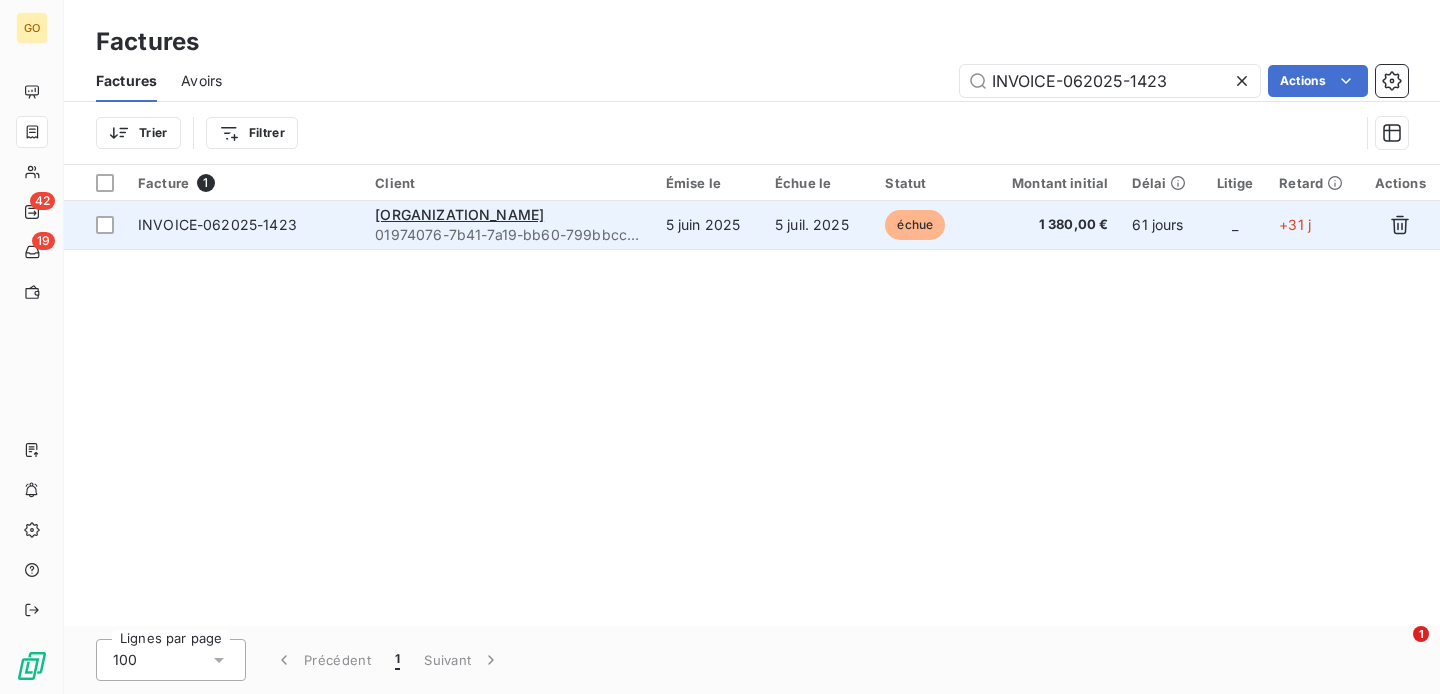 click on "INVOICE-062025-1423" at bounding box center (217, 224) 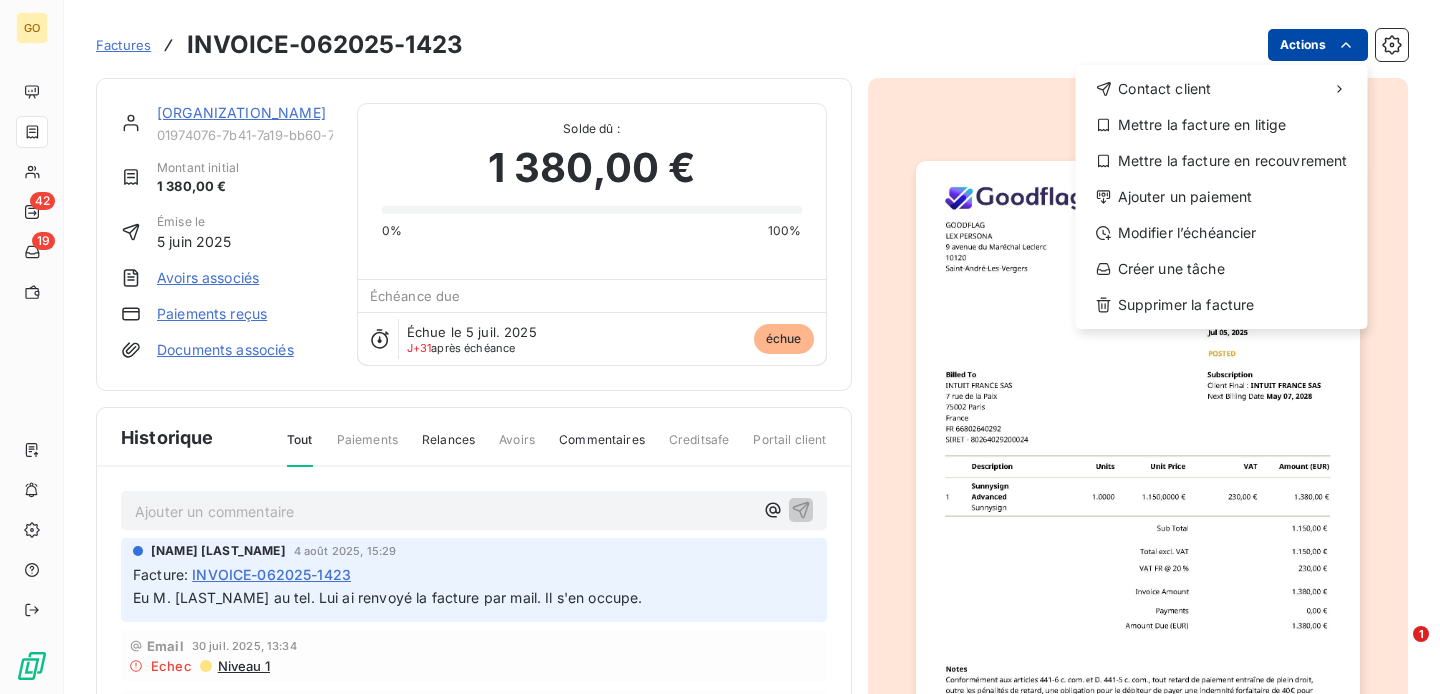 click on "GO 42 19 Factures INVOICE-062025-1423 Actions Contact client Mettre la facture en litige Mettre la facture en recouvrement Ajouter un paiement Modifier l’échéancier Créer une tâche Supprimer la facture INTUIT FRANCE SAS 01974076-7b41-7a19-bb60-799bbcca2465 Montant initial 1 380,00 € Émise le 5 juin 2025 Avoirs associés Paiements reçus Documents associés Solde dû : 1 380,00 € 0% 100% Échéance due Échue le 5 juil. 2025 J+31  après échéance échue Historique Tout Paiements Relances Avoirs Commentaires Creditsafe Portail client Ajouter un commentaire ﻿ [NAME] 4 août 2025, 15:29 Facture  : INVOICE-062025-1423 Eu M. [LAST_NAME] au tel. Lui ai renvoyé la facture par mail. Il s'en occupe.  Email 30 juil. 2025, 13:34 Echec Niveau 1 Email 8 juil. 2025, 15:19 Echec Niveau 1 Email 7 juil. 2025, 11:43 Echec Niveau 1 5 juil. 2025 Échéance de la facture Email 28 juin 2025, 08:49 Echec Notification 5 juin 2025 Émission de la facture
1" at bounding box center (720, 347) 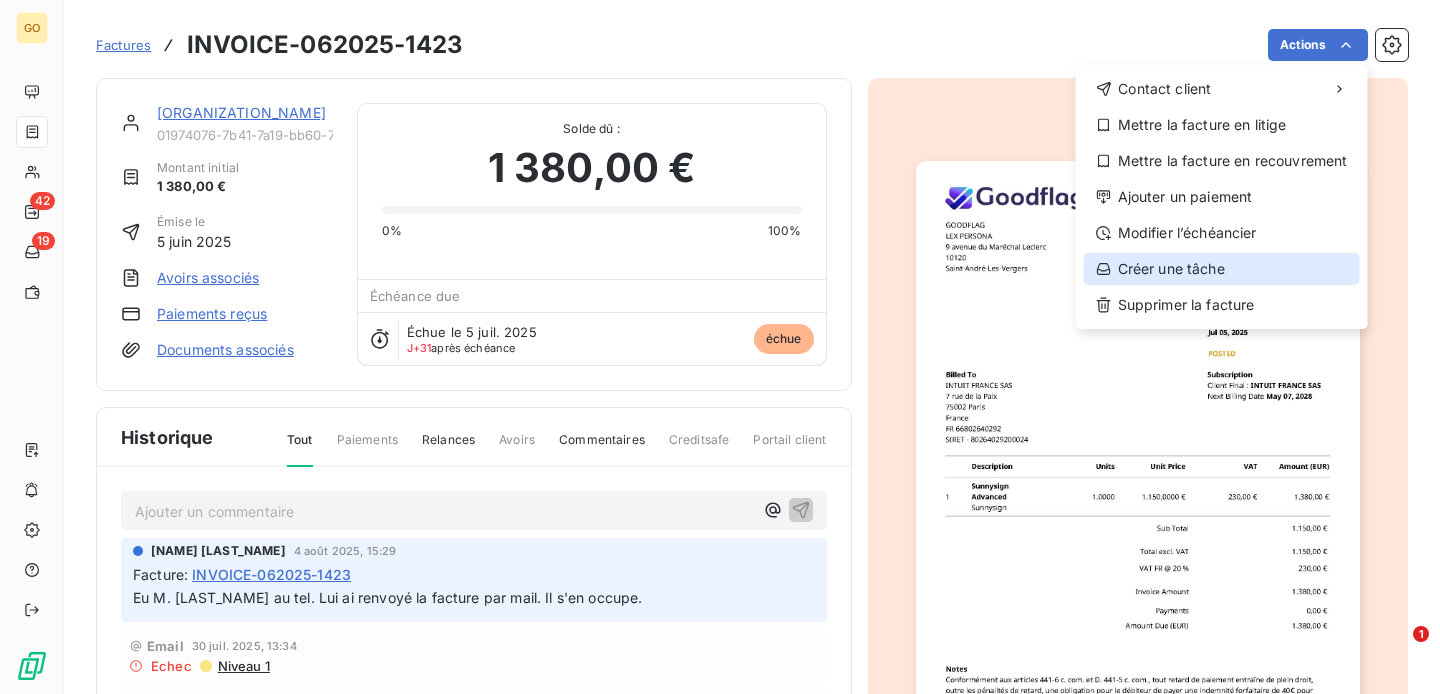 click on "Créer une tâche" at bounding box center (1222, 269) 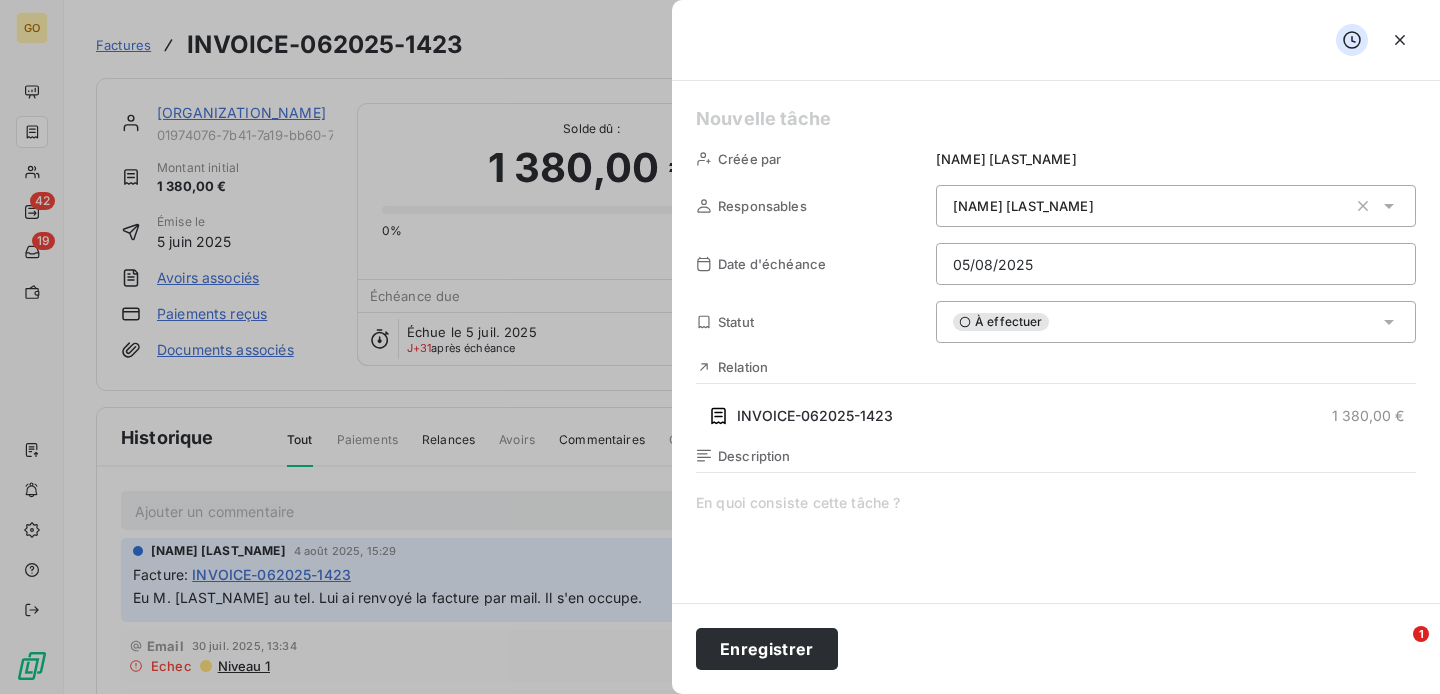 click on "[NAME]   [LAST_NAME]" at bounding box center (1176, 206) 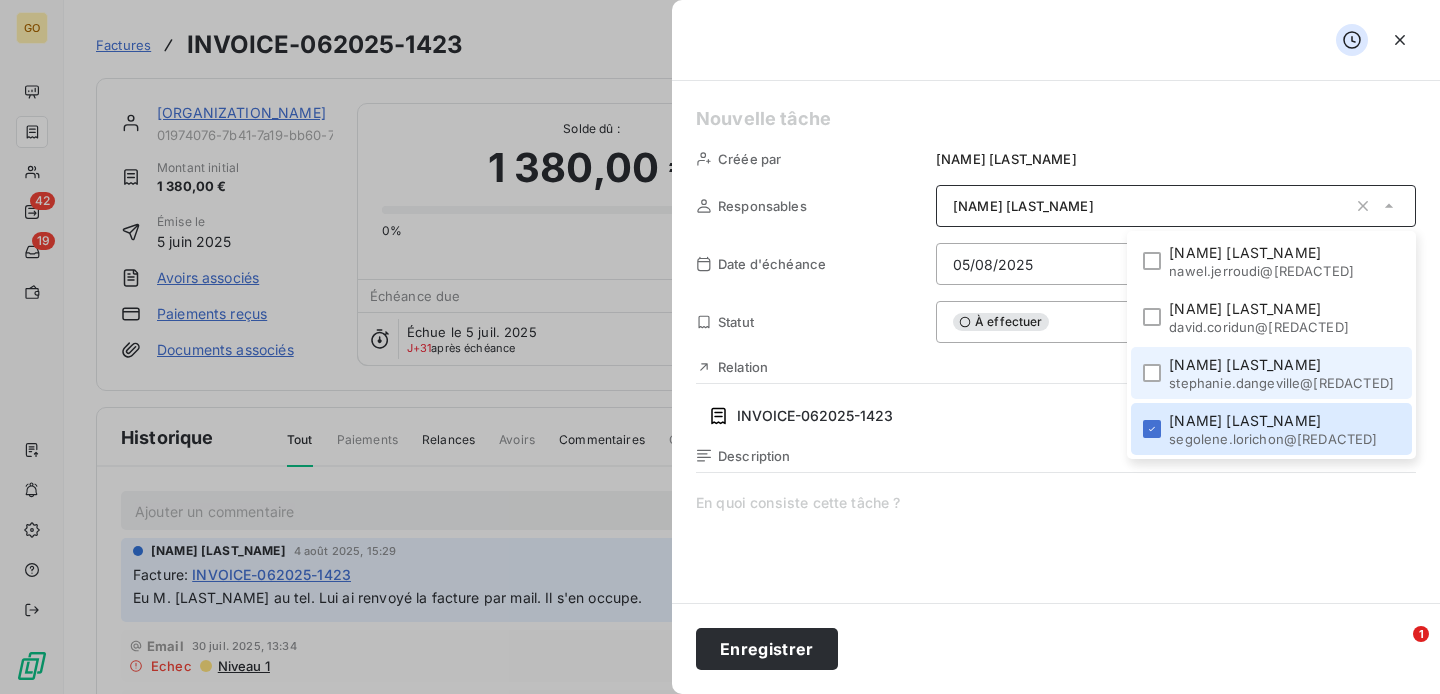 click on "[NAME]   [LAST_NAME]" at bounding box center (1281, 365) 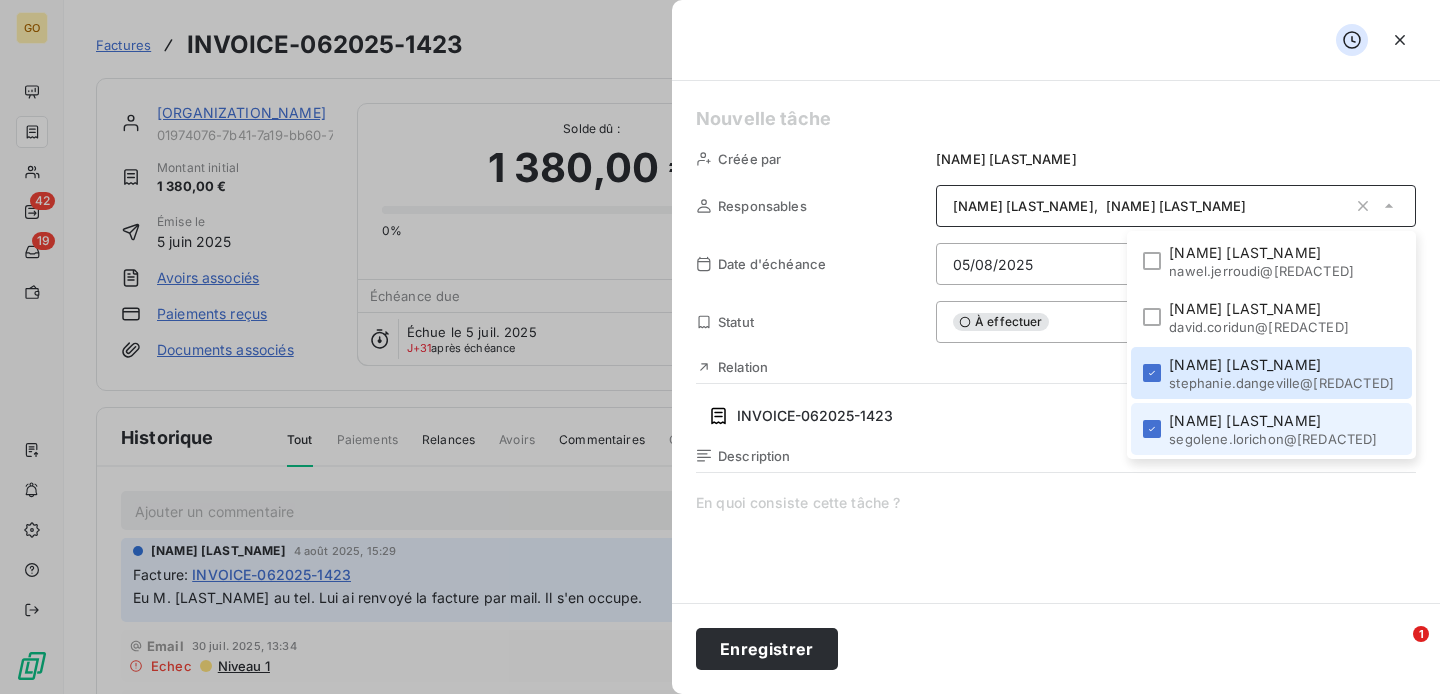 click on "[NAME]   [LAST_NAME]" at bounding box center [1273, 421] 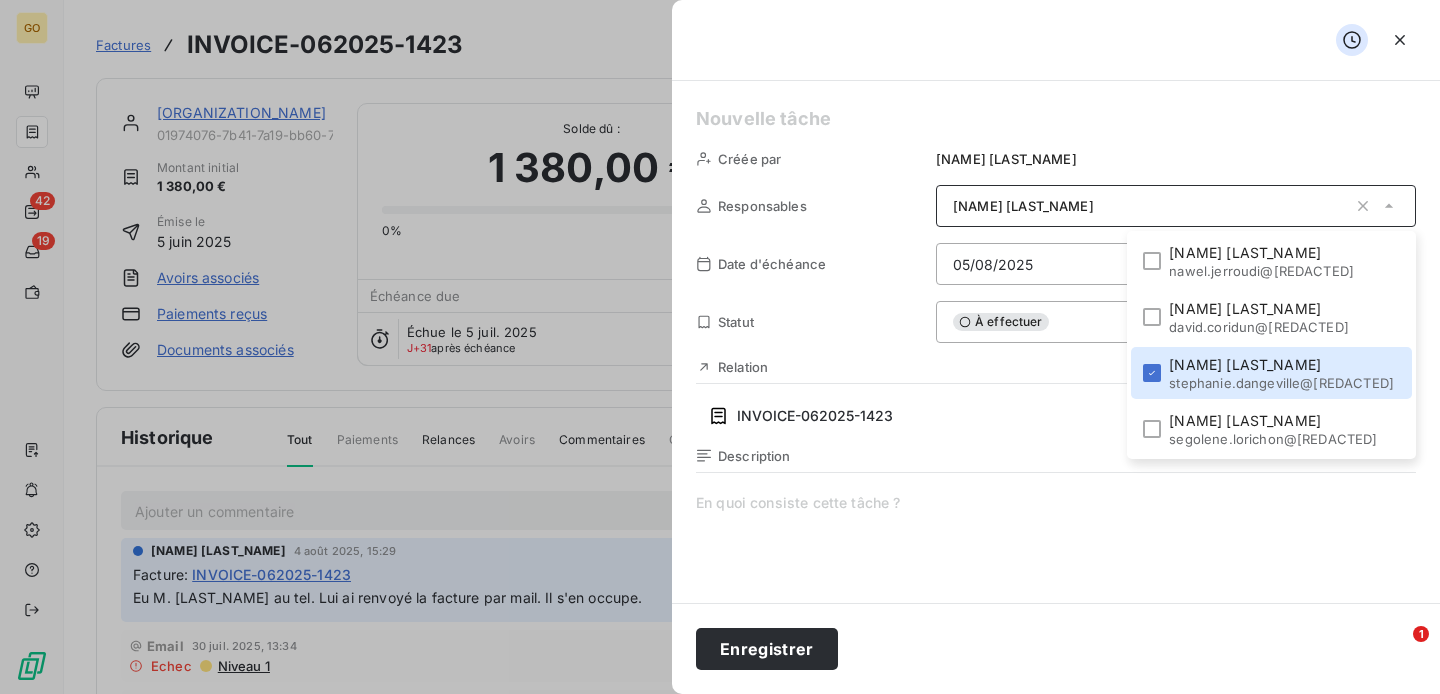 click at bounding box center [1056, 119] 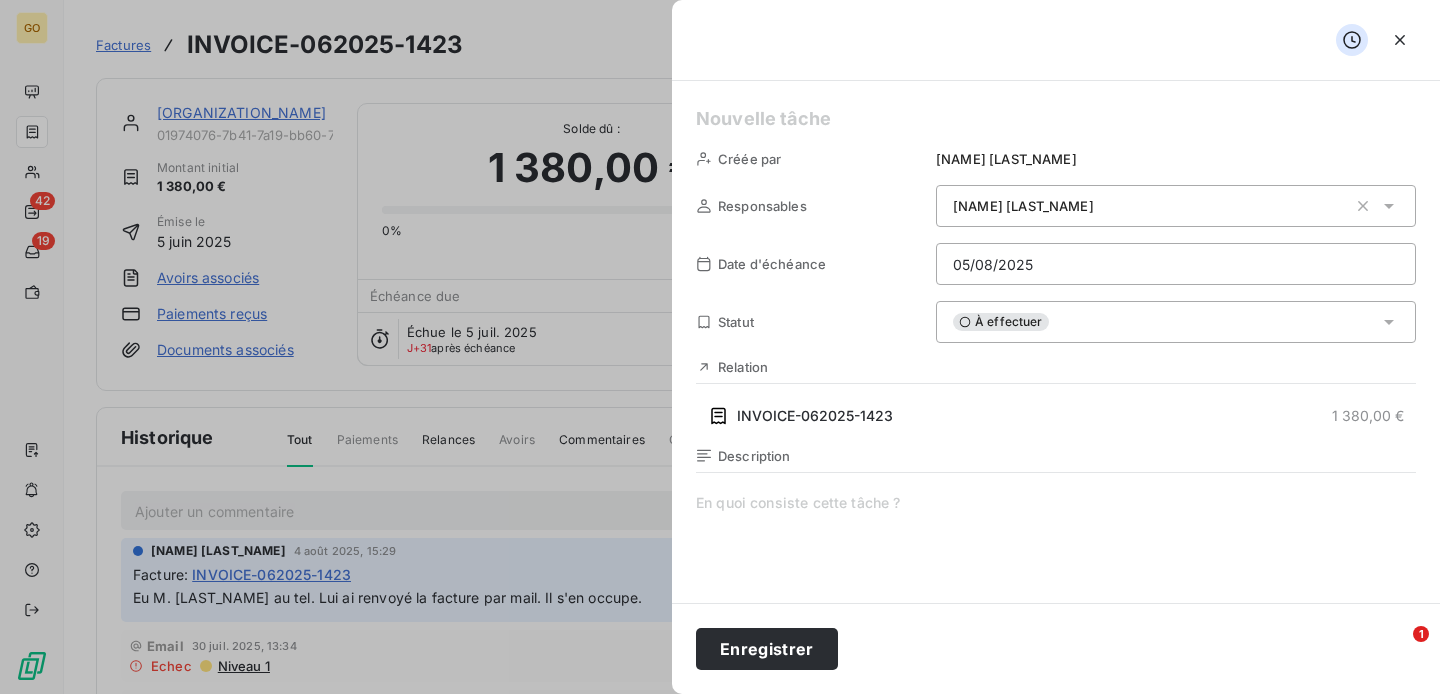 paste 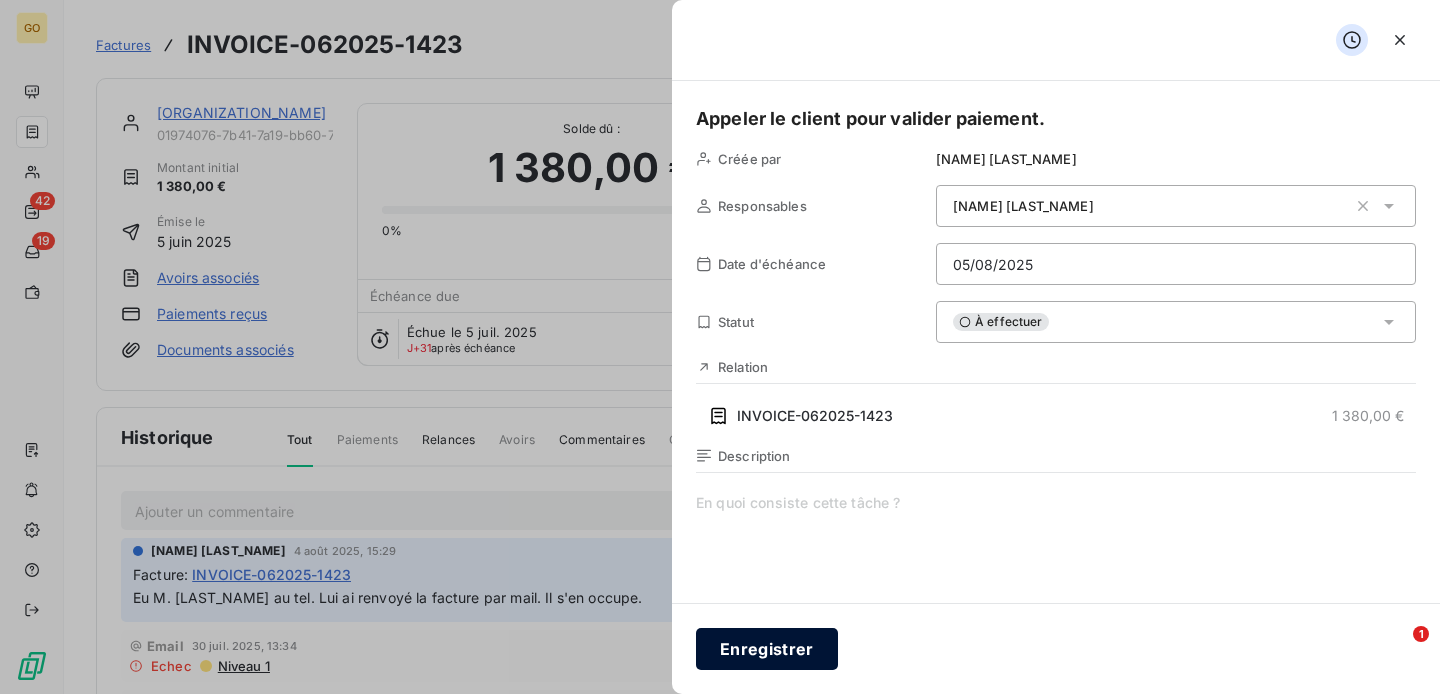 click on "Enregistrer" at bounding box center [767, 649] 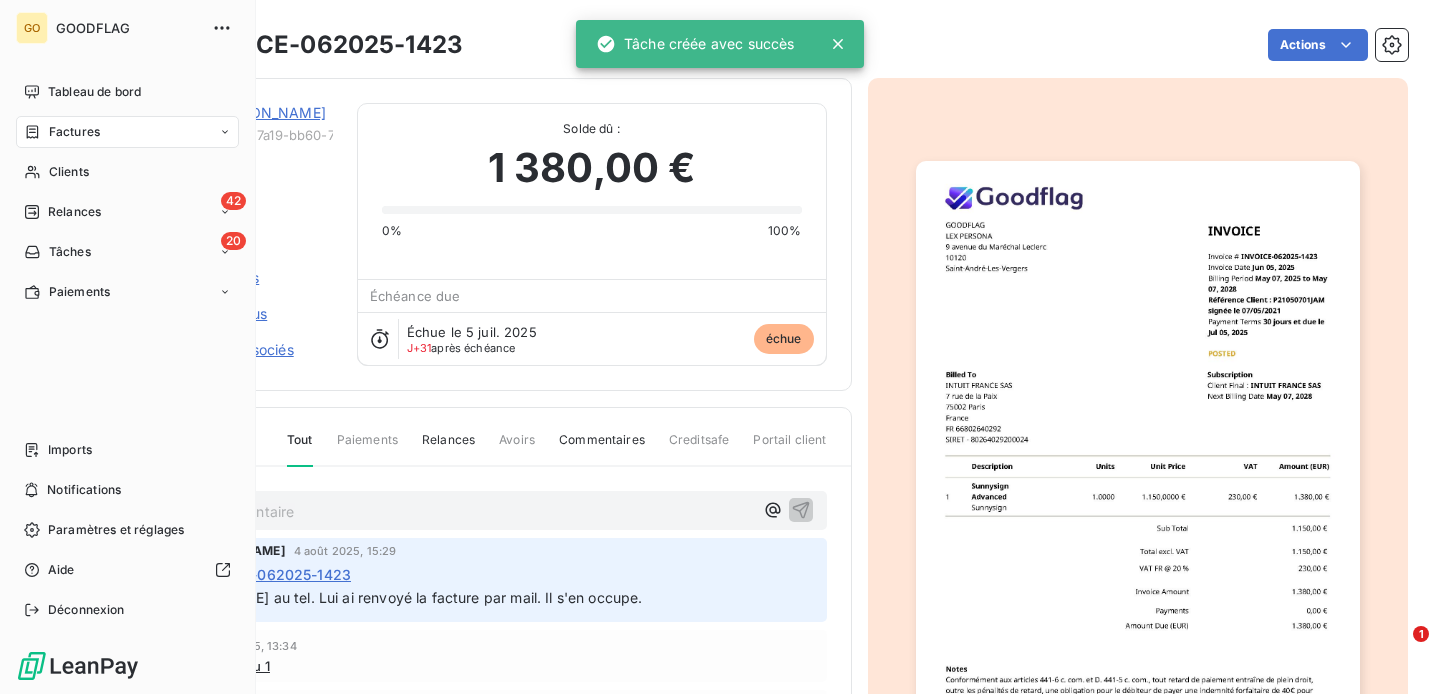 click on "Factures" at bounding box center (74, 132) 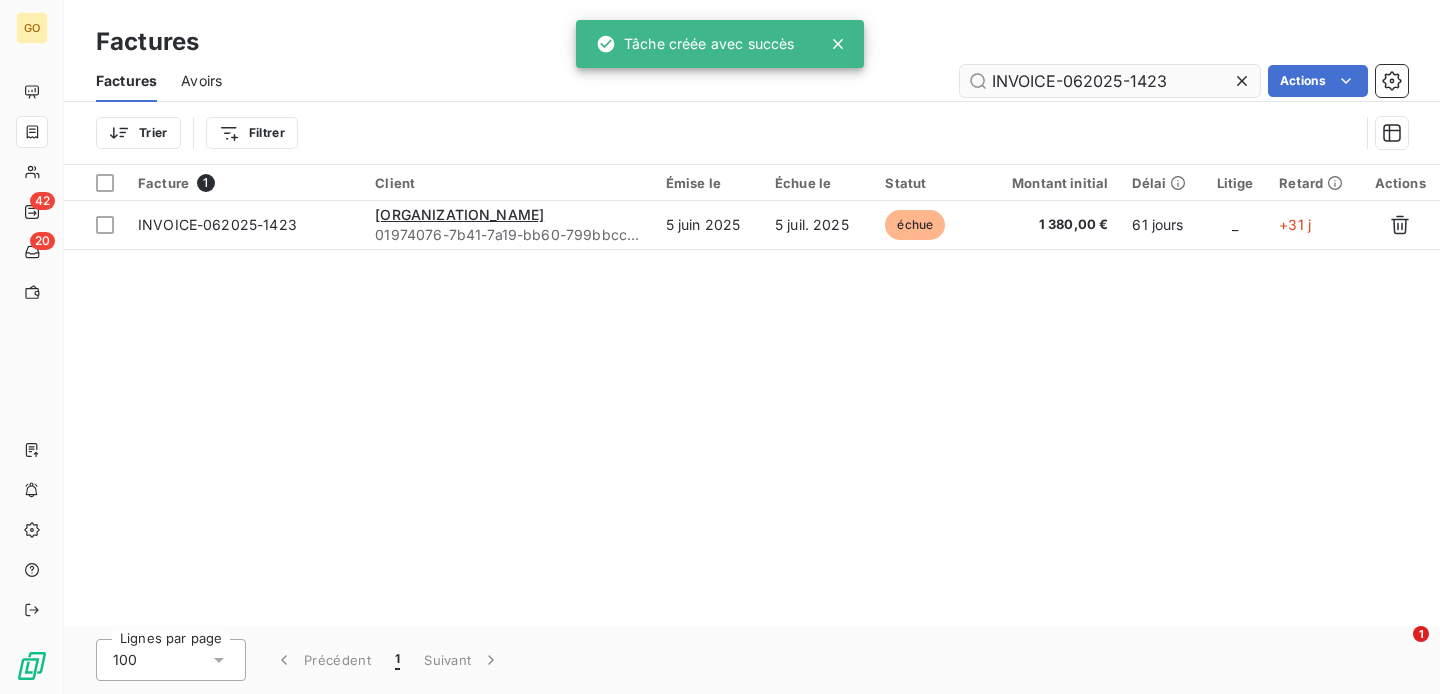 click on "INVOICE-062025-1423" at bounding box center [1110, 81] 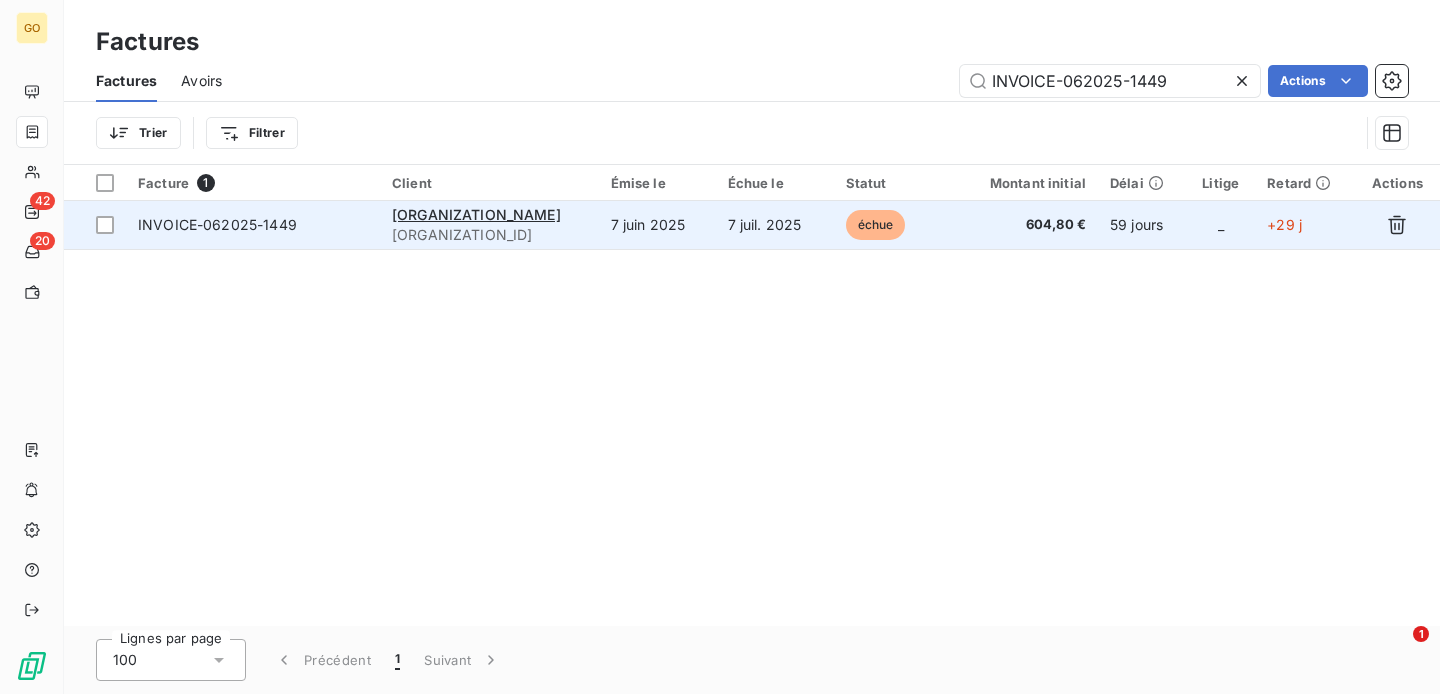 type on "INVOICE-062025-1449" 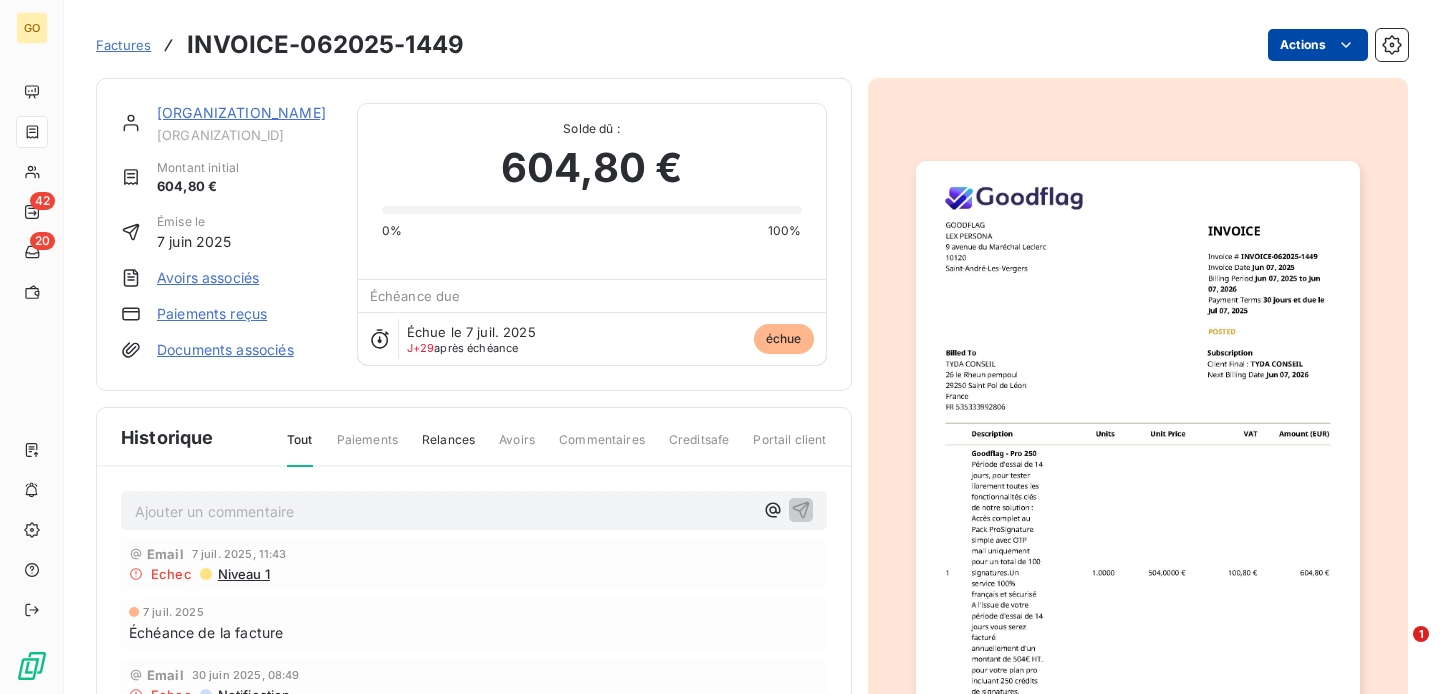 click on "GO 42 20 Factures INVOICE-062025-1449 Actions TYDA CONSEIL 0197486c-3d80-784f-924c-46122868b912 Montant initial 604,80 € Émise le 7 juin 2025 Avoirs associés Paiements reçus Documents associés Solde dû : 604,80 € 0% 100% Échéance due Échue le 7 juil. 2025 J+29  après échéance échue Historique Tout Paiements Relances Avoirs Commentaires Creditsafe Portail client Ajouter un commentaire ﻿ Email 7 juil. 2025, 11:43 Echec Niveau 1 7 juil. 2025 Échéance de la facture Email 30 juin 2025, 08:49 Echec Notification 7 juin 2025 Émission de la facture
1" at bounding box center (720, 347) 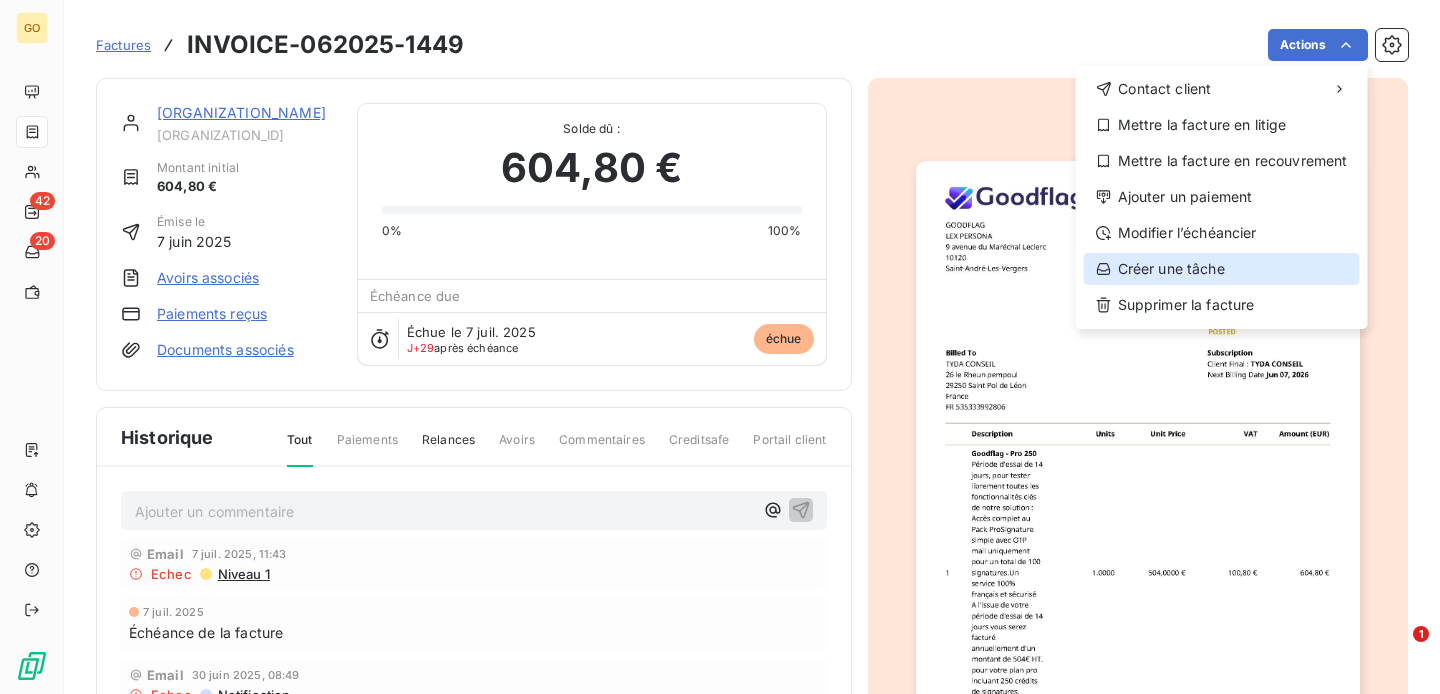 click on "Créer une tâche" at bounding box center [1222, 269] 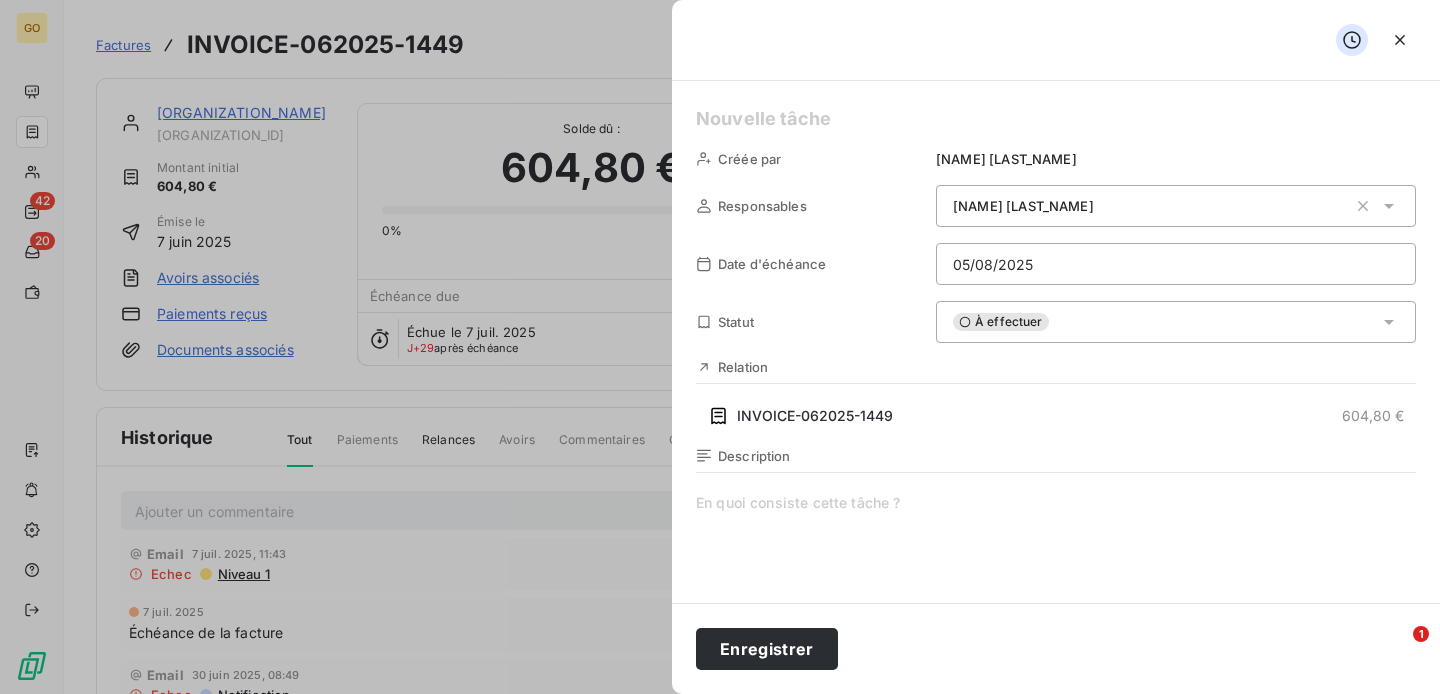 click at bounding box center [1056, 119] 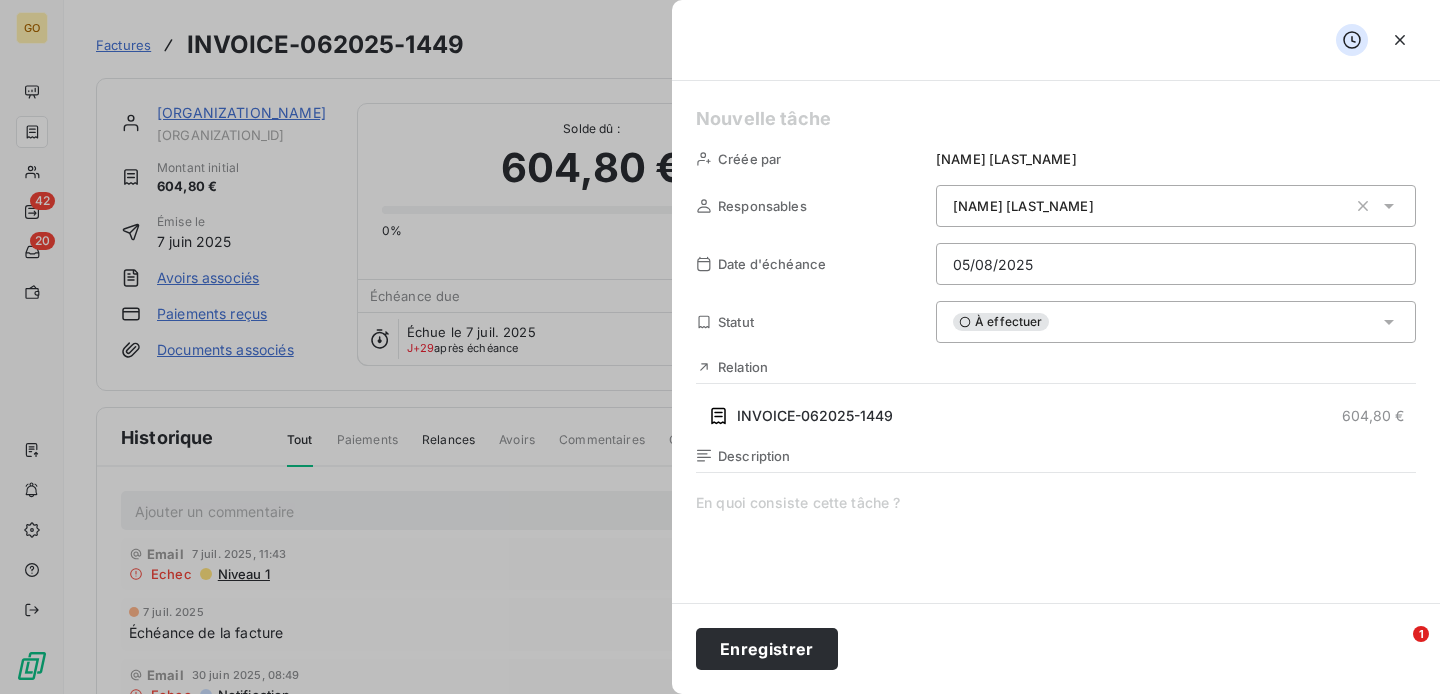 paste 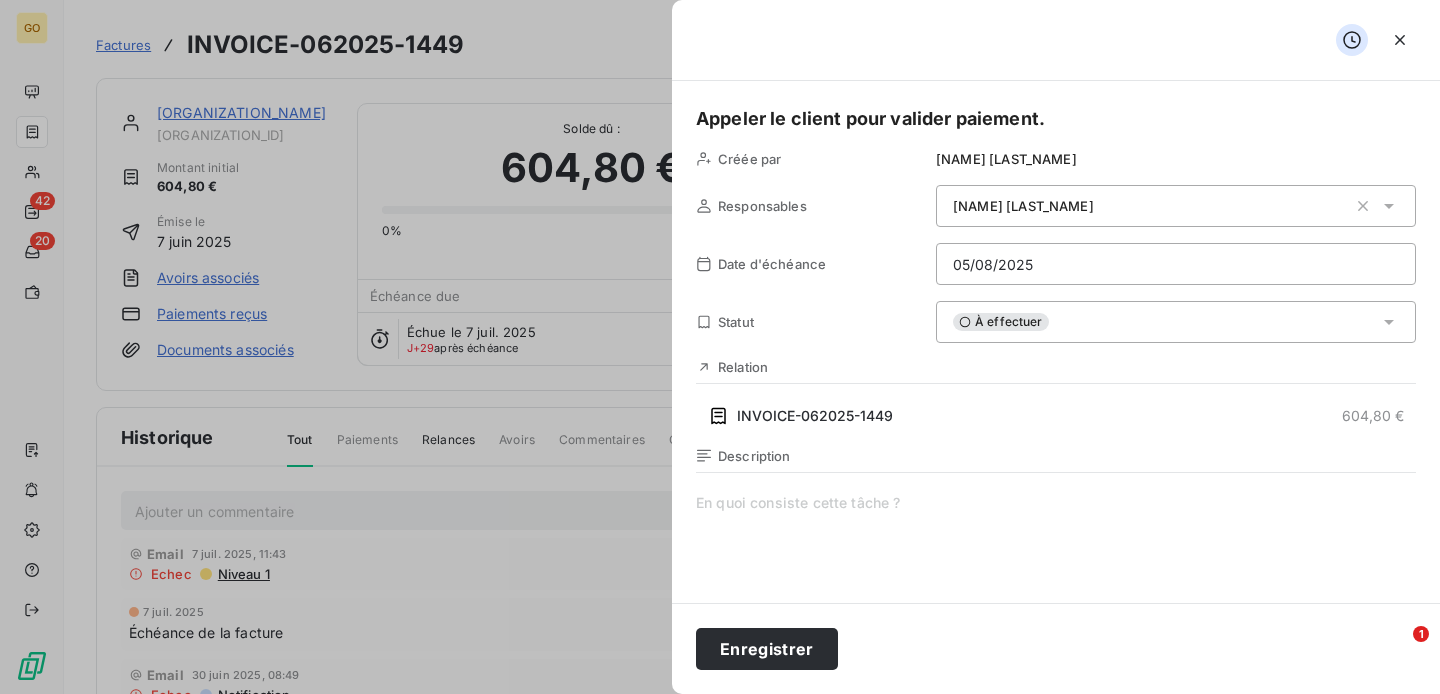 click on "[NAME]   [LAST_NAME]" at bounding box center (1023, 206) 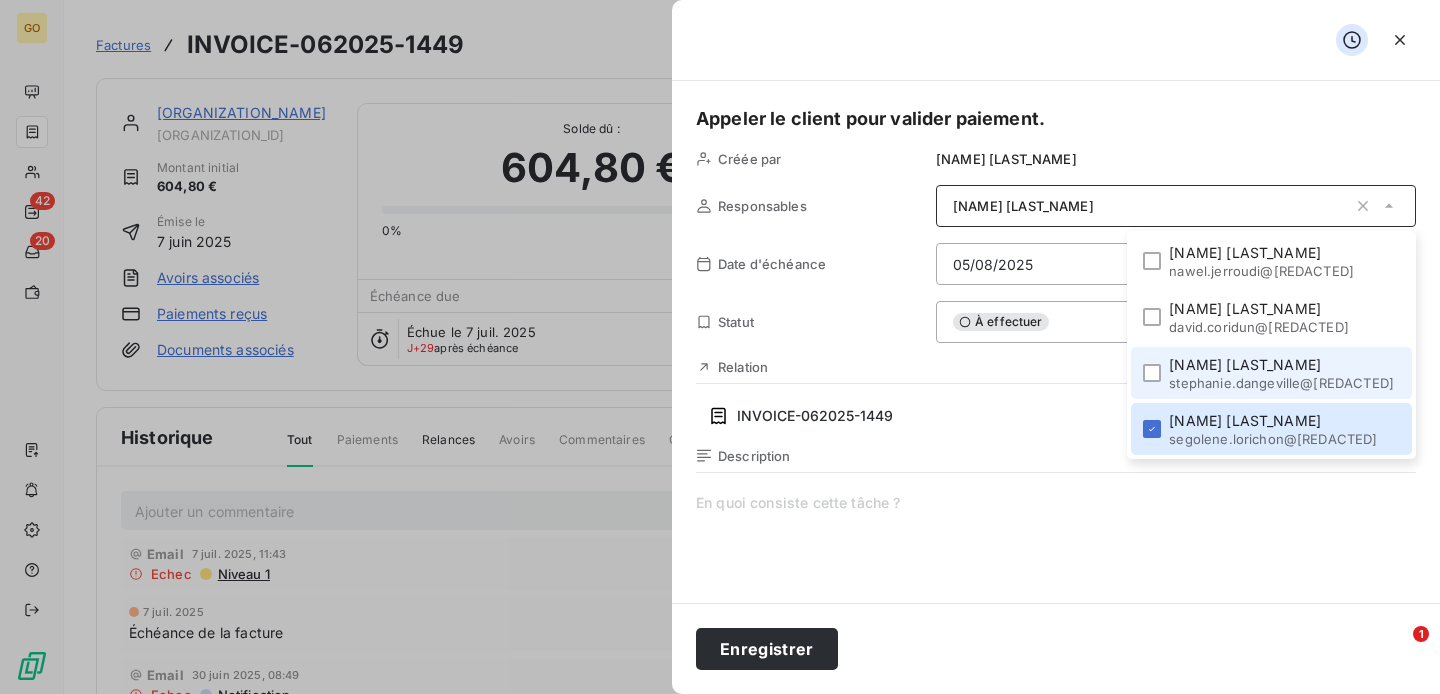 click on "stephanie.dangeville@[REDACTED]" at bounding box center (1281, 383) 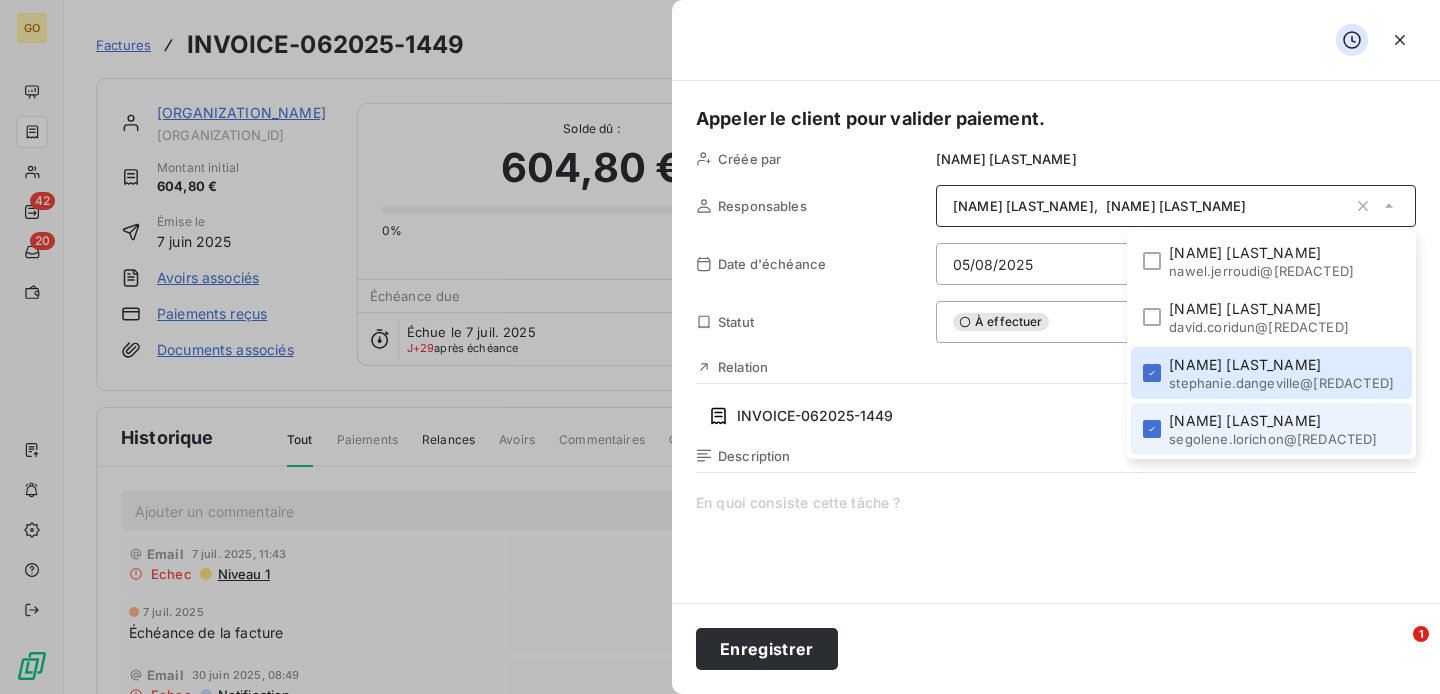 click on "[NAME]   [LAST_NAME] segolene.lorichon@[REDACTED]" at bounding box center (1271, 429) 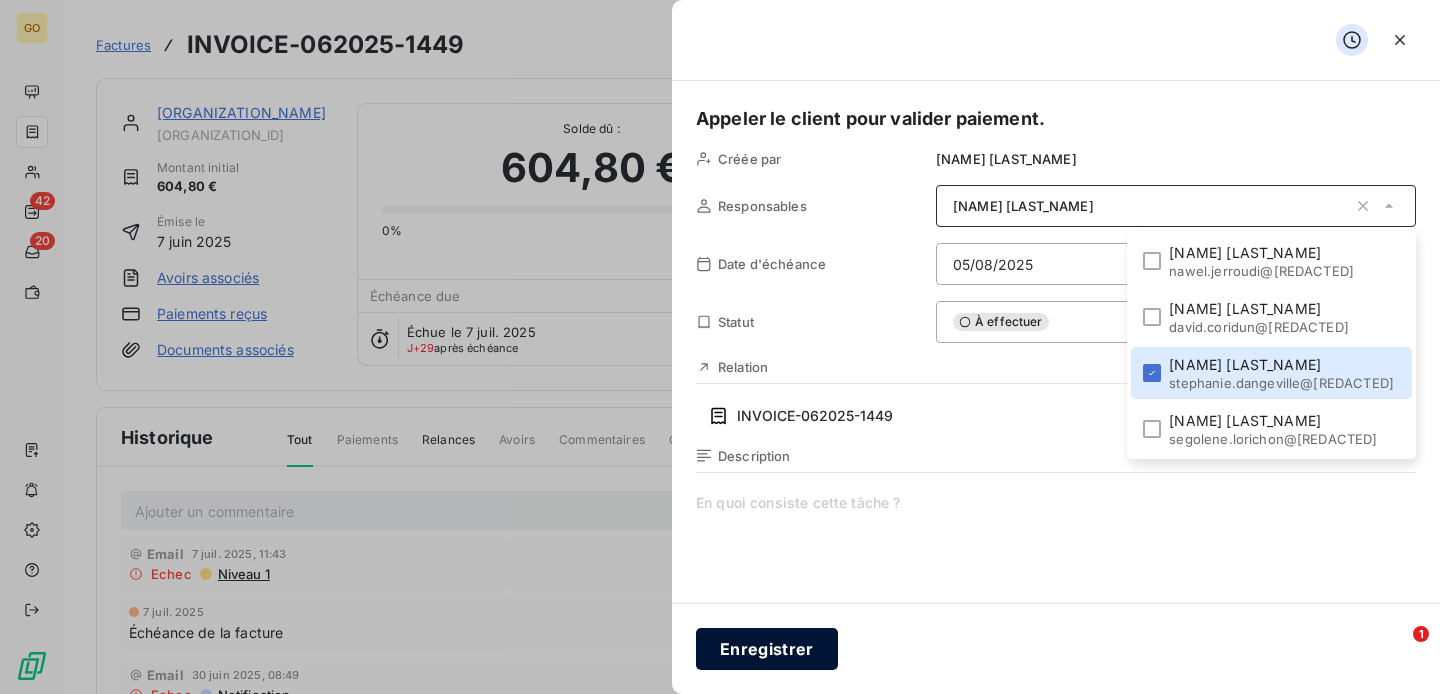 click on "Enregistrer" at bounding box center [767, 649] 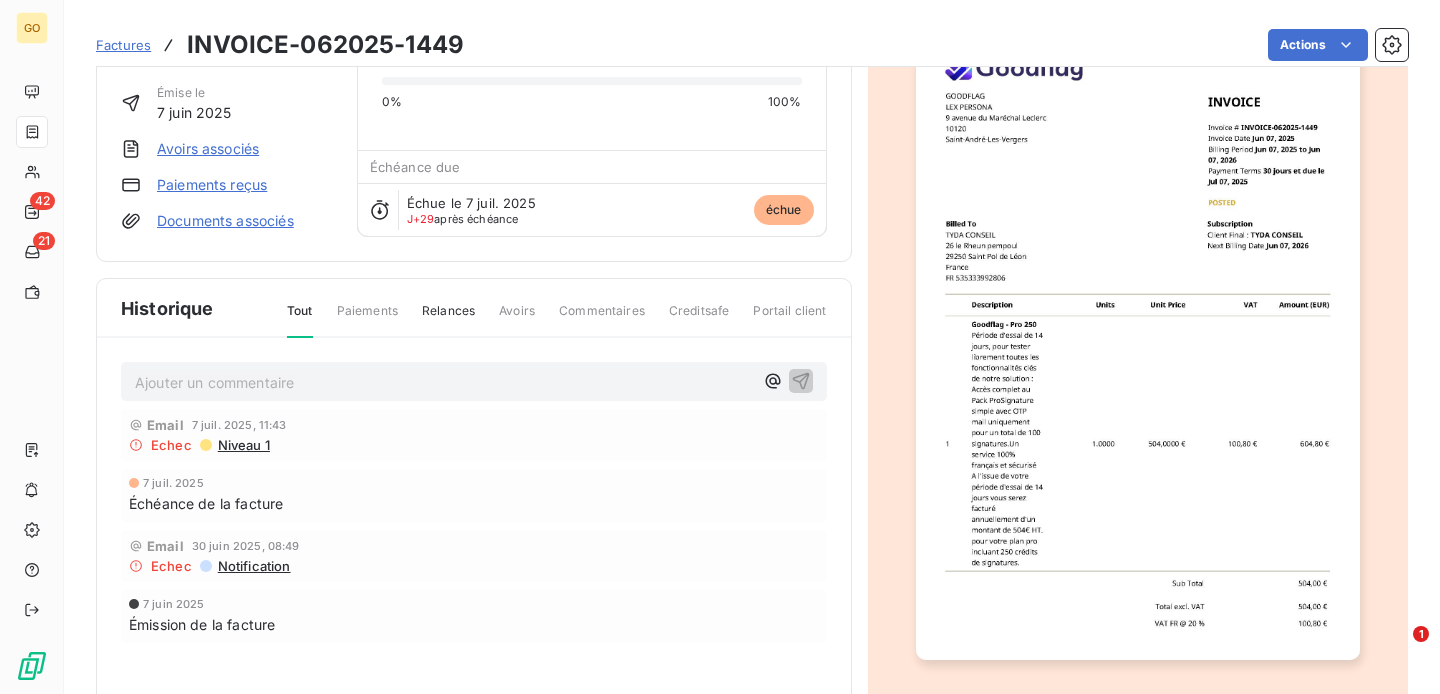 scroll, scrollTop: 183, scrollLeft: 0, axis: vertical 